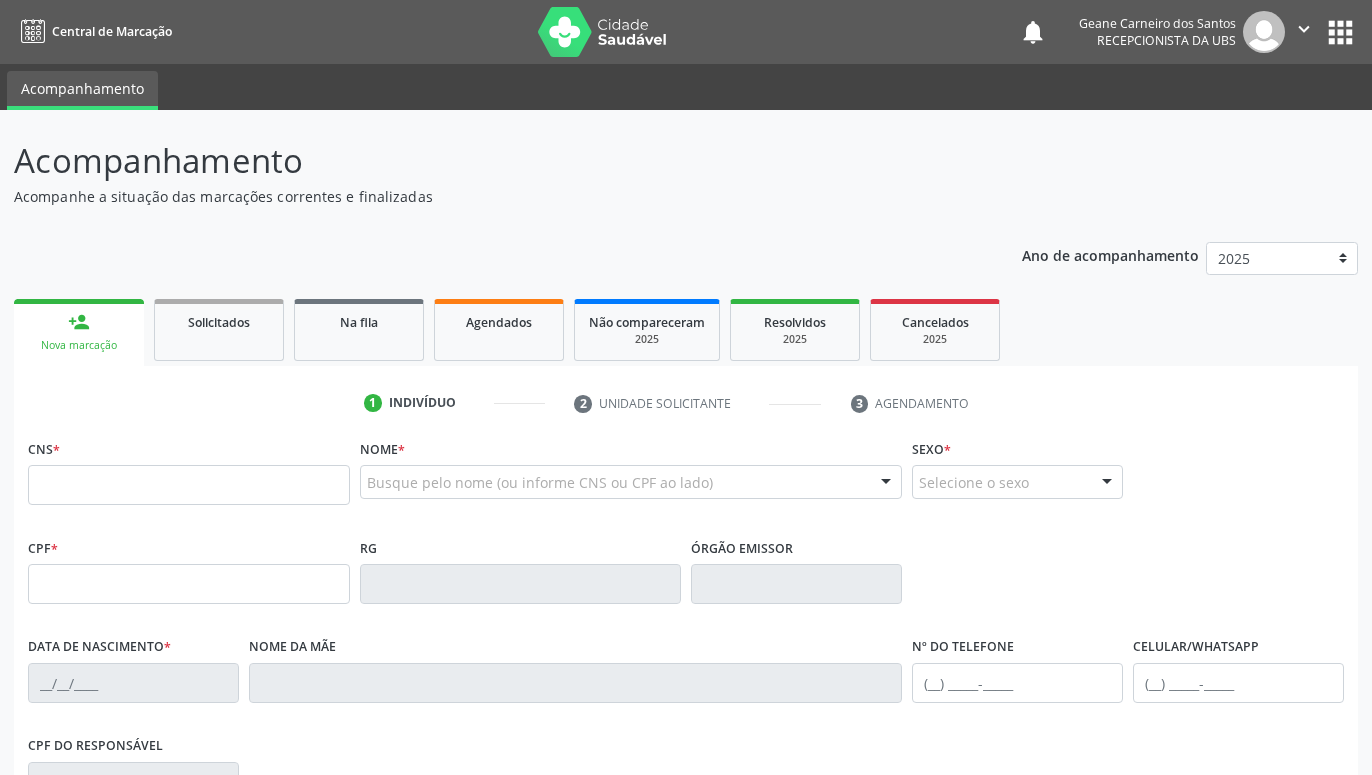 scroll, scrollTop: 0, scrollLeft: 0, axis: both 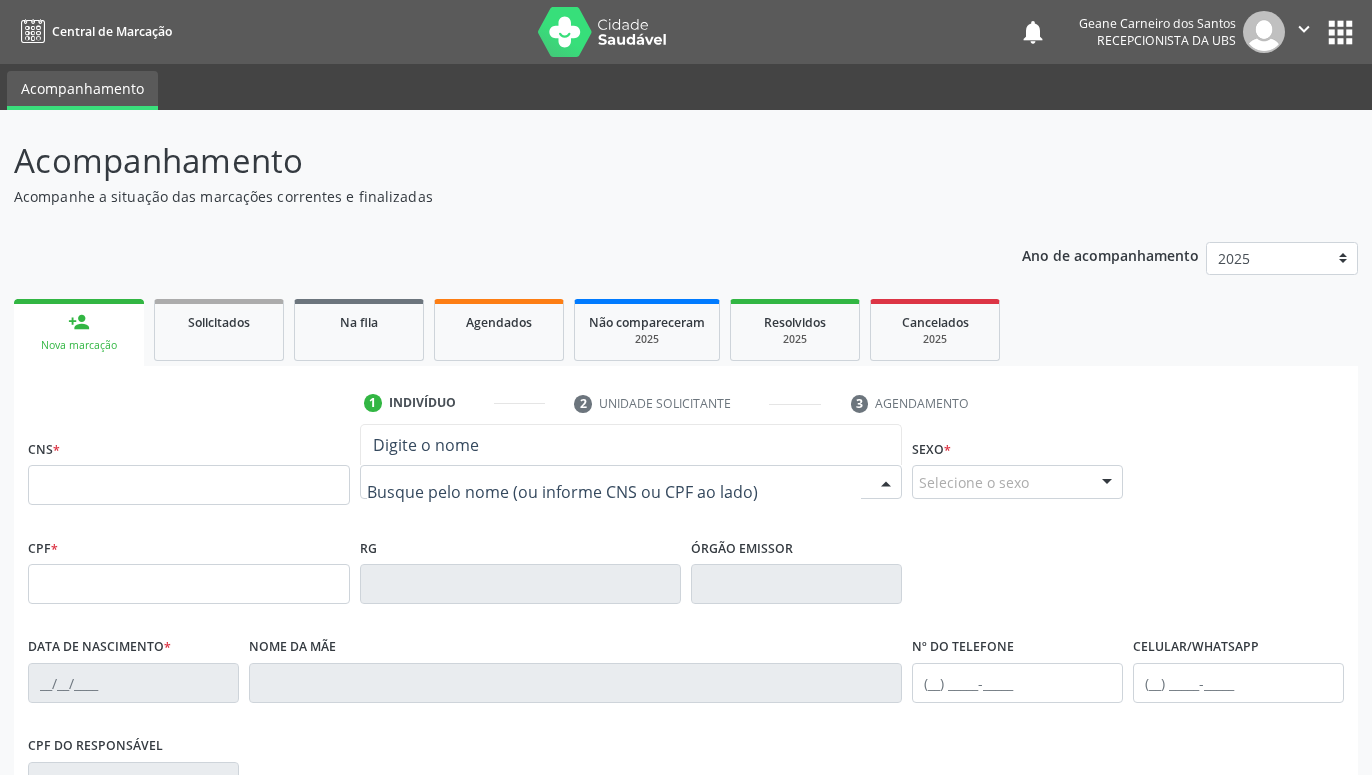 type on "I" 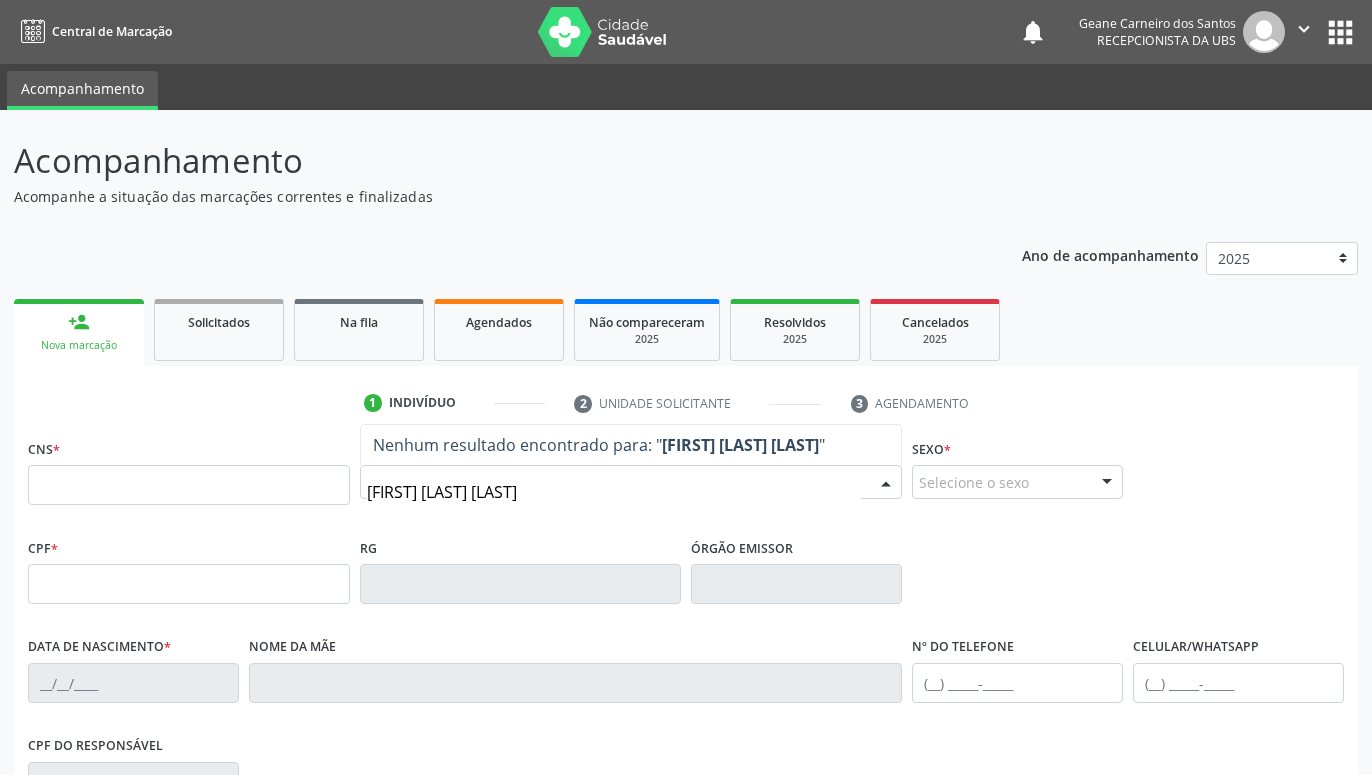 click on "YACRO VALENTIN MEDEI" at bounding box center [614, 492] 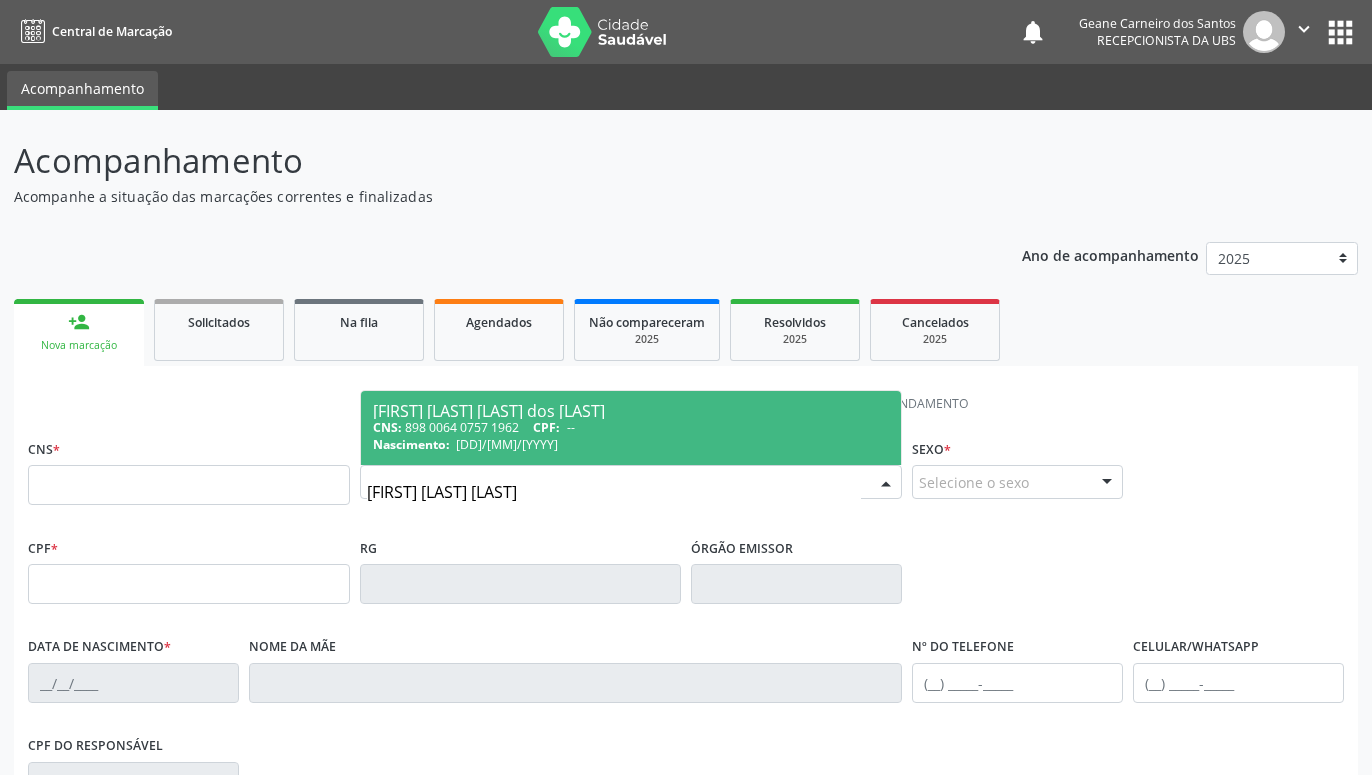 click on "CNS:
[NUMBER]
CPF:    --" at bounding box center (631, 427) 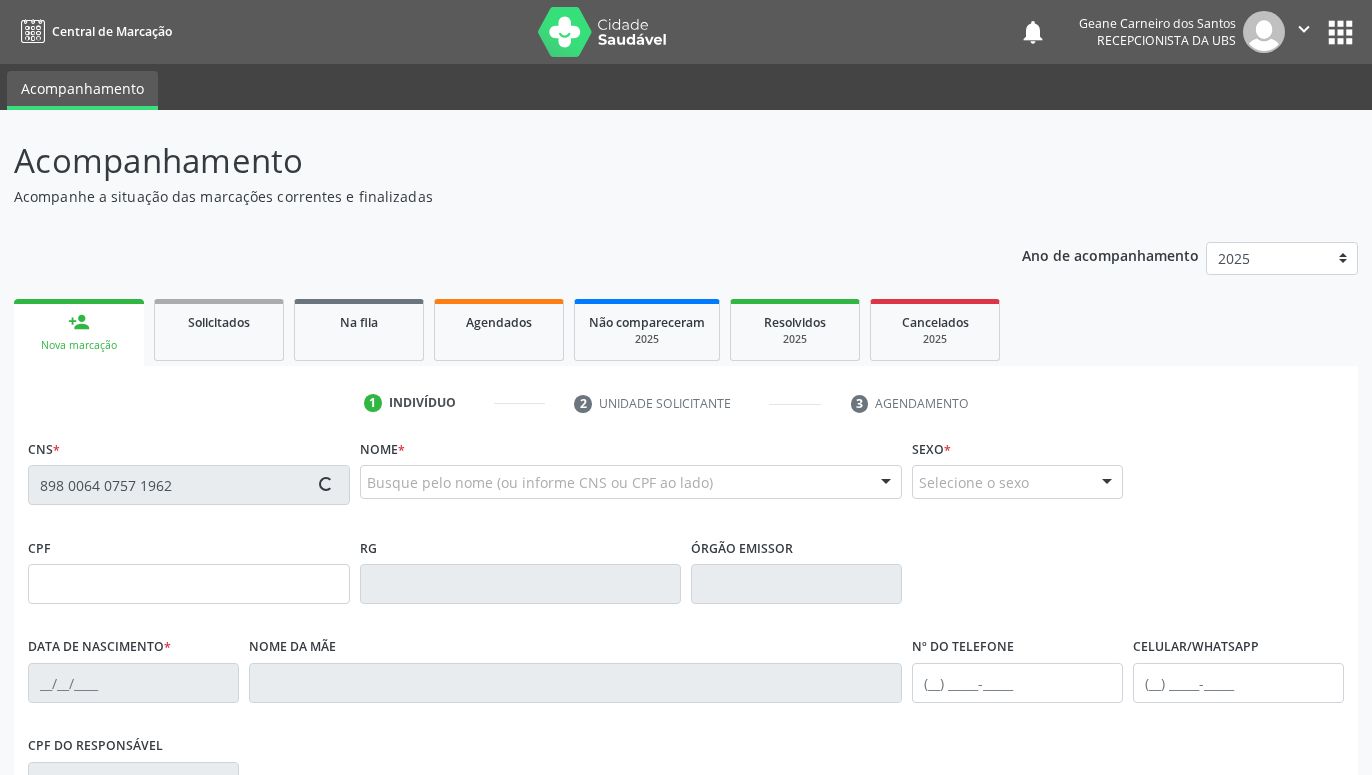 scroll, scrollTop: 309, scrollLeft: 0, axis: vertical 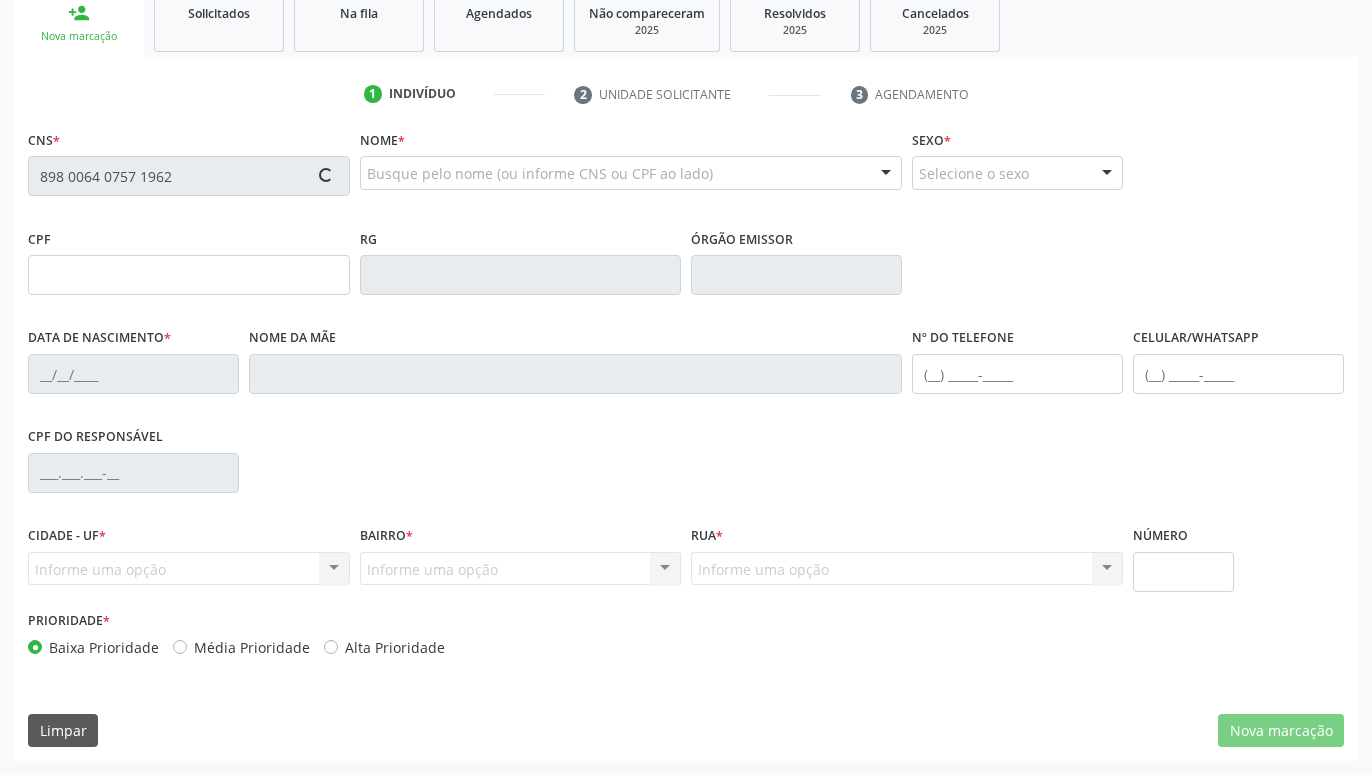 type on "[DATE]" 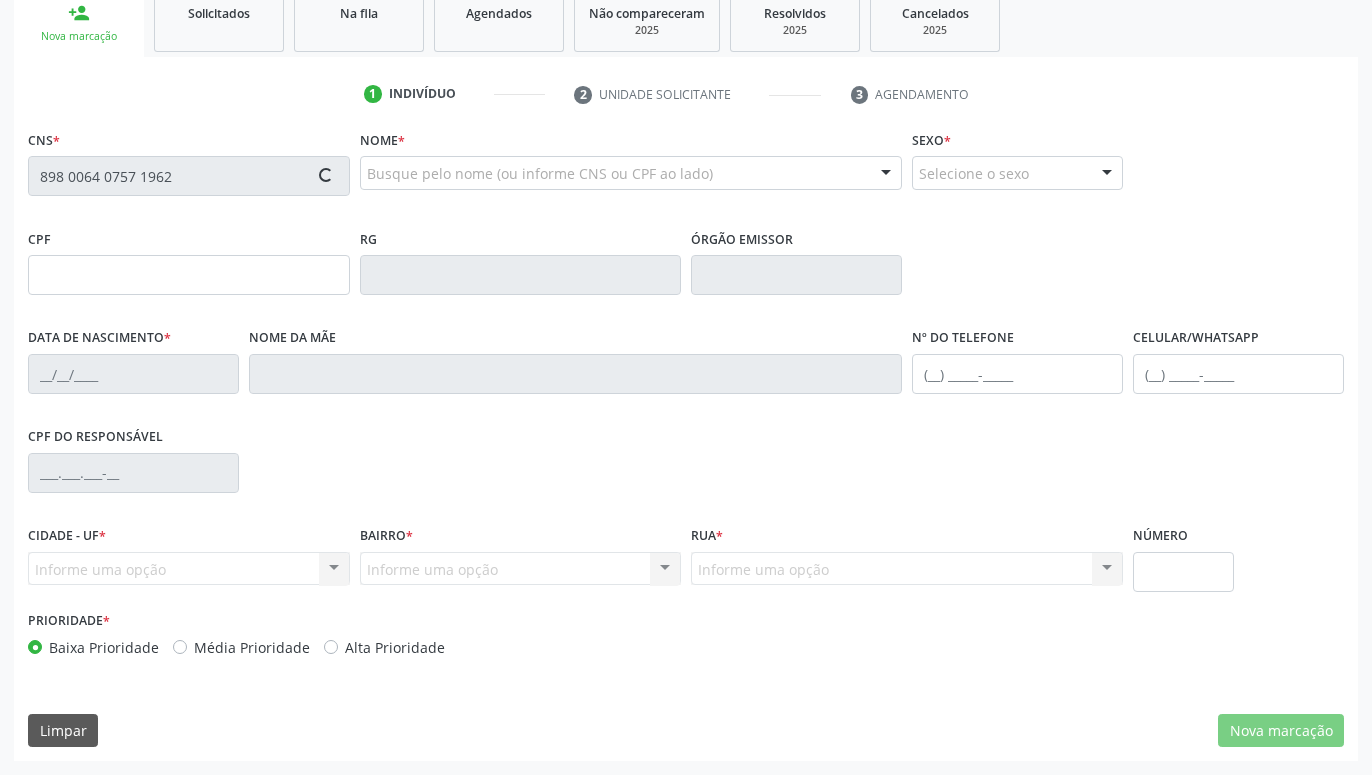 type on "[FIRST] [LAST] de [LAST]" 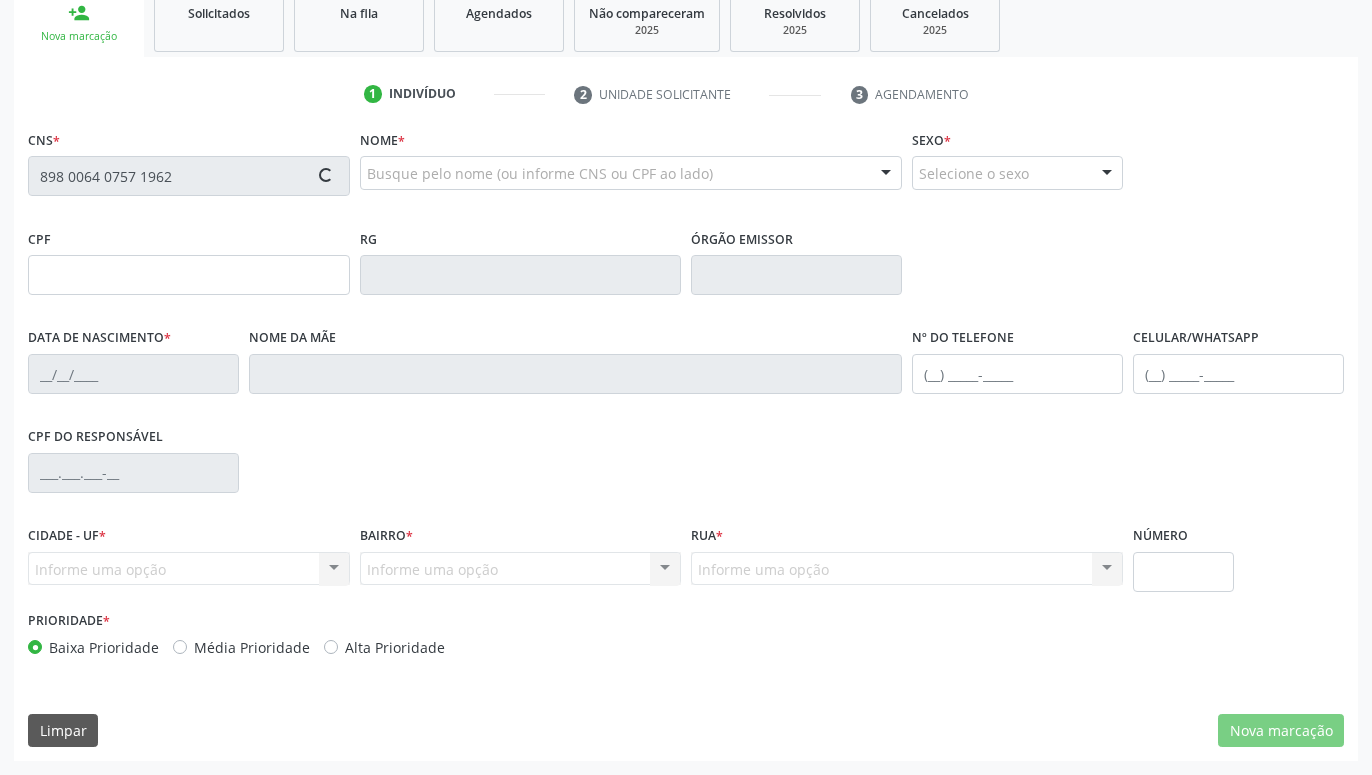 type on "([AREACODE]) [PHONE]" 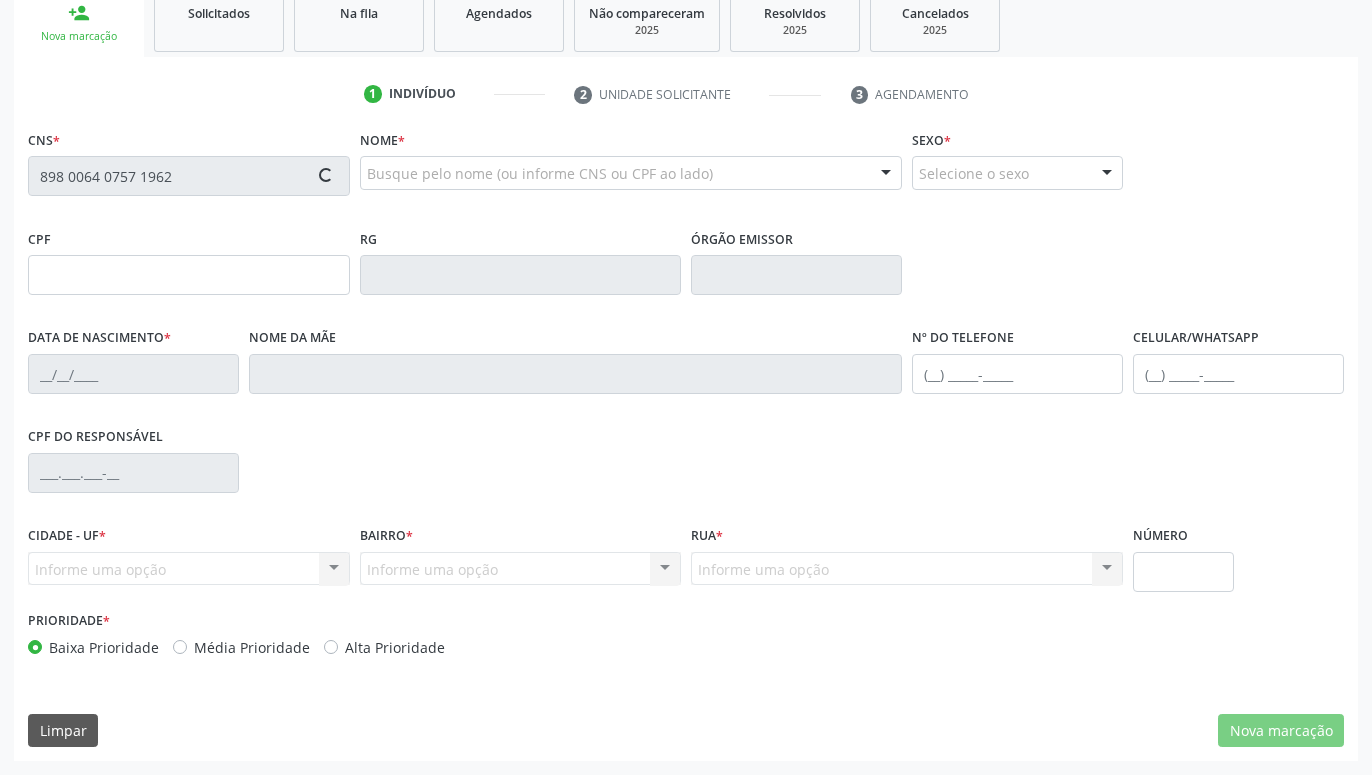 type on "([AREACODE]) [PHONE]" 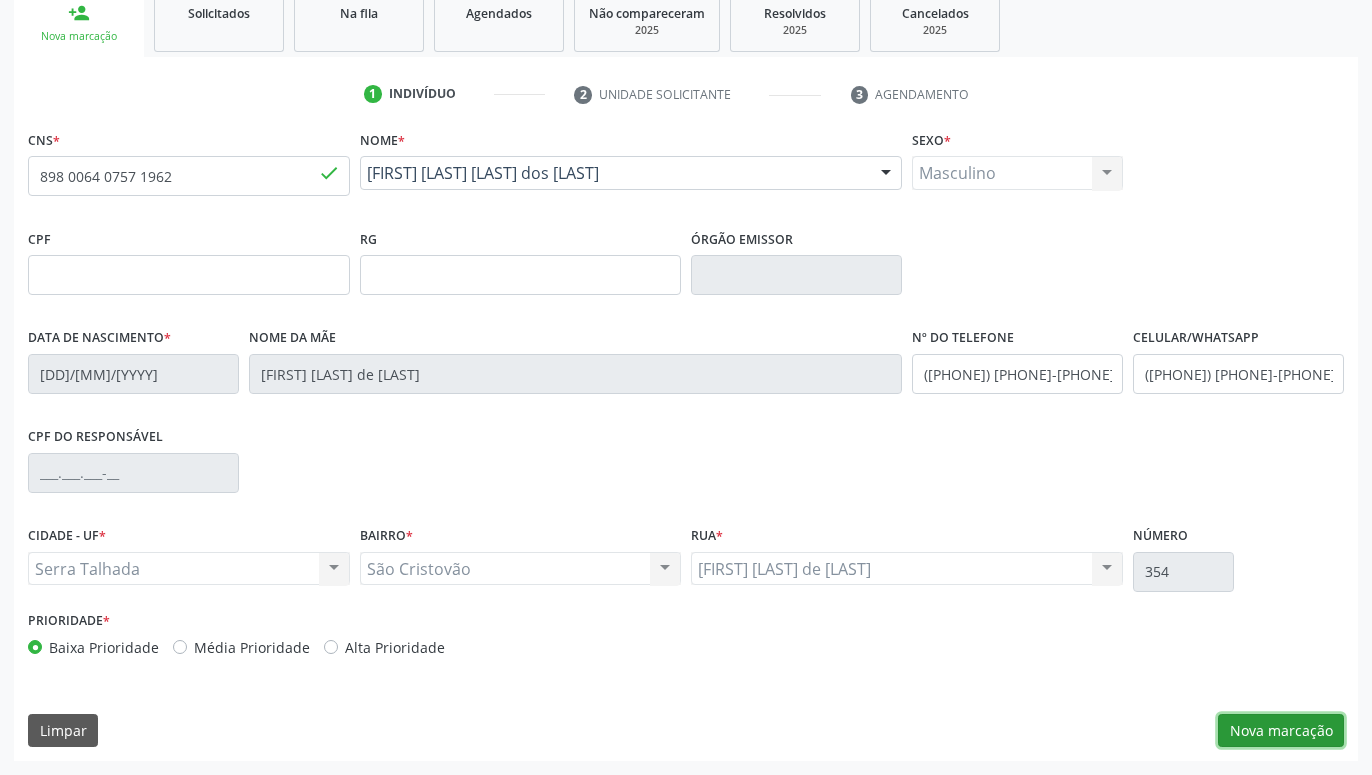 click on "Nova marcação" at bounding box center [1281, 731] 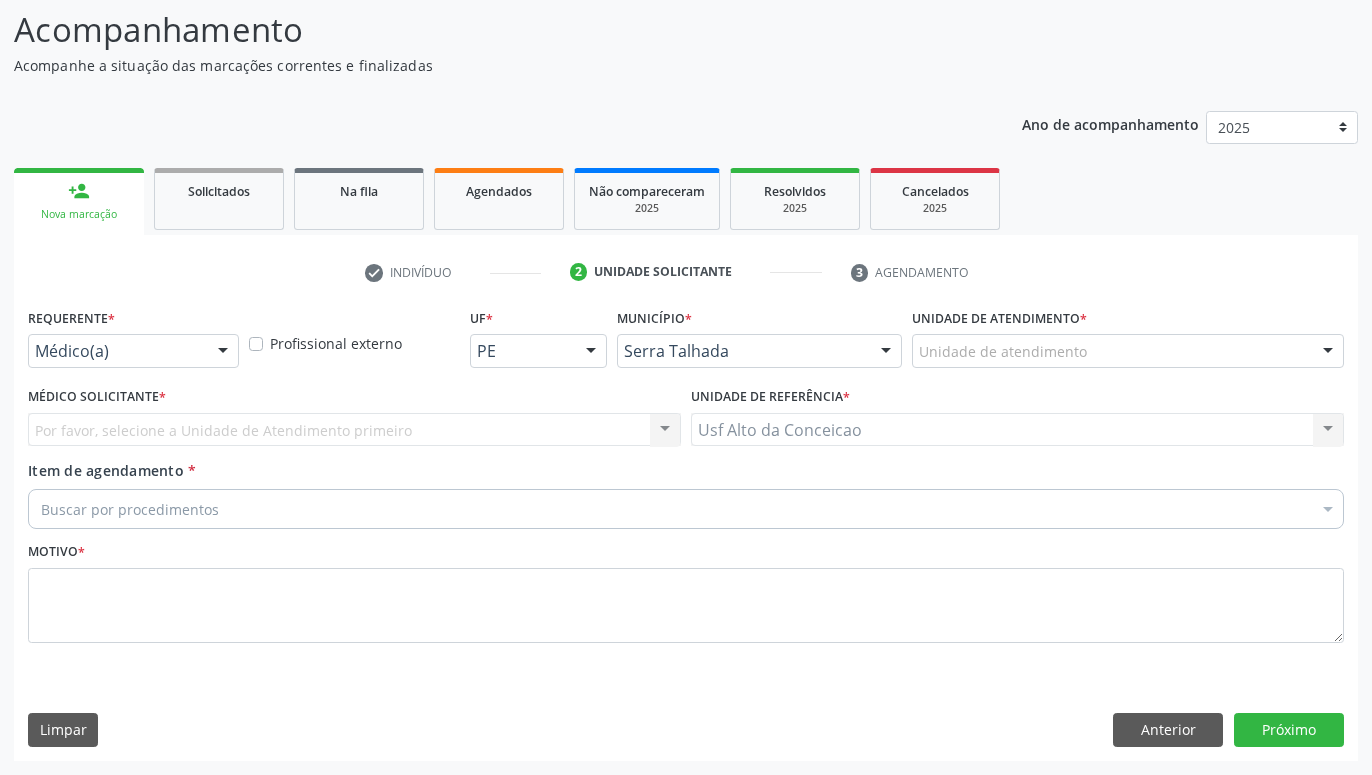 scroll, scrollTop: 131, scrollLeft: 0, axis: vertical 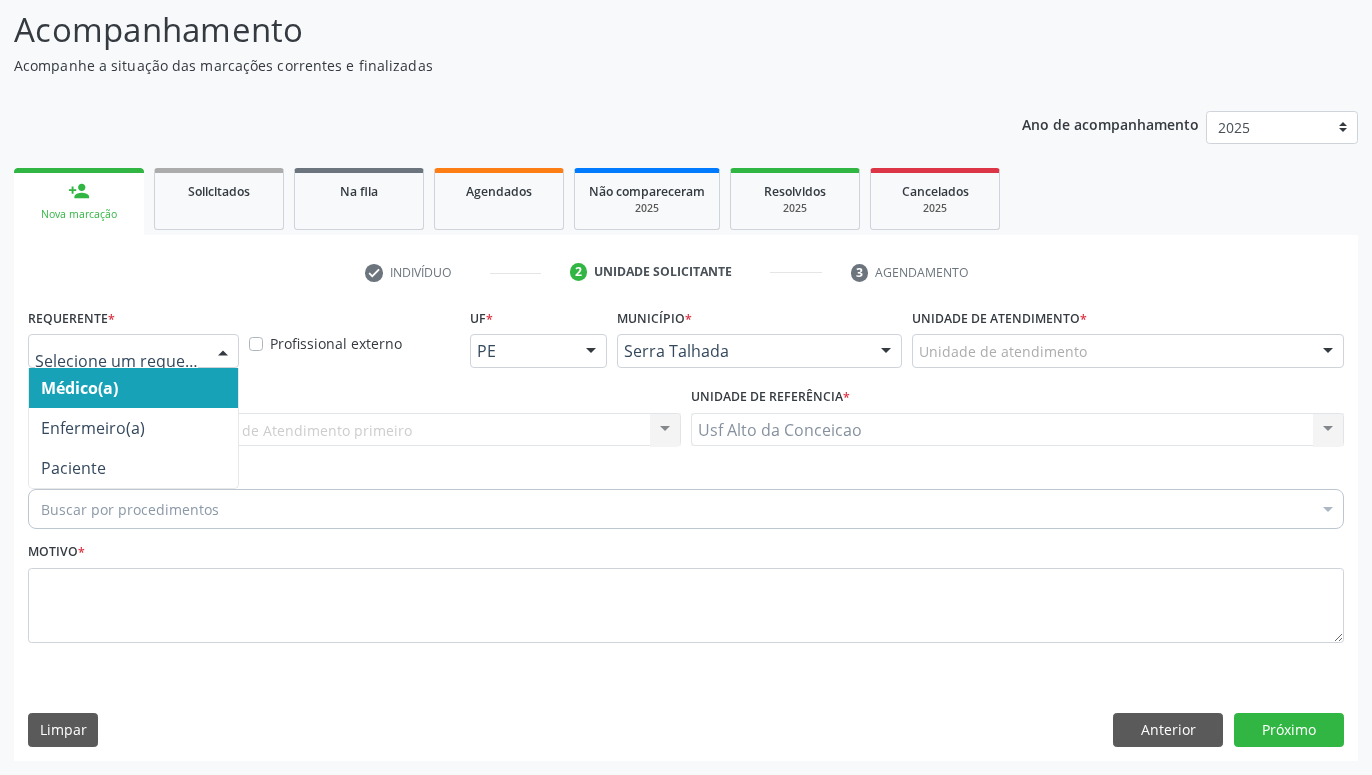 click at bounding box center (223, 352) 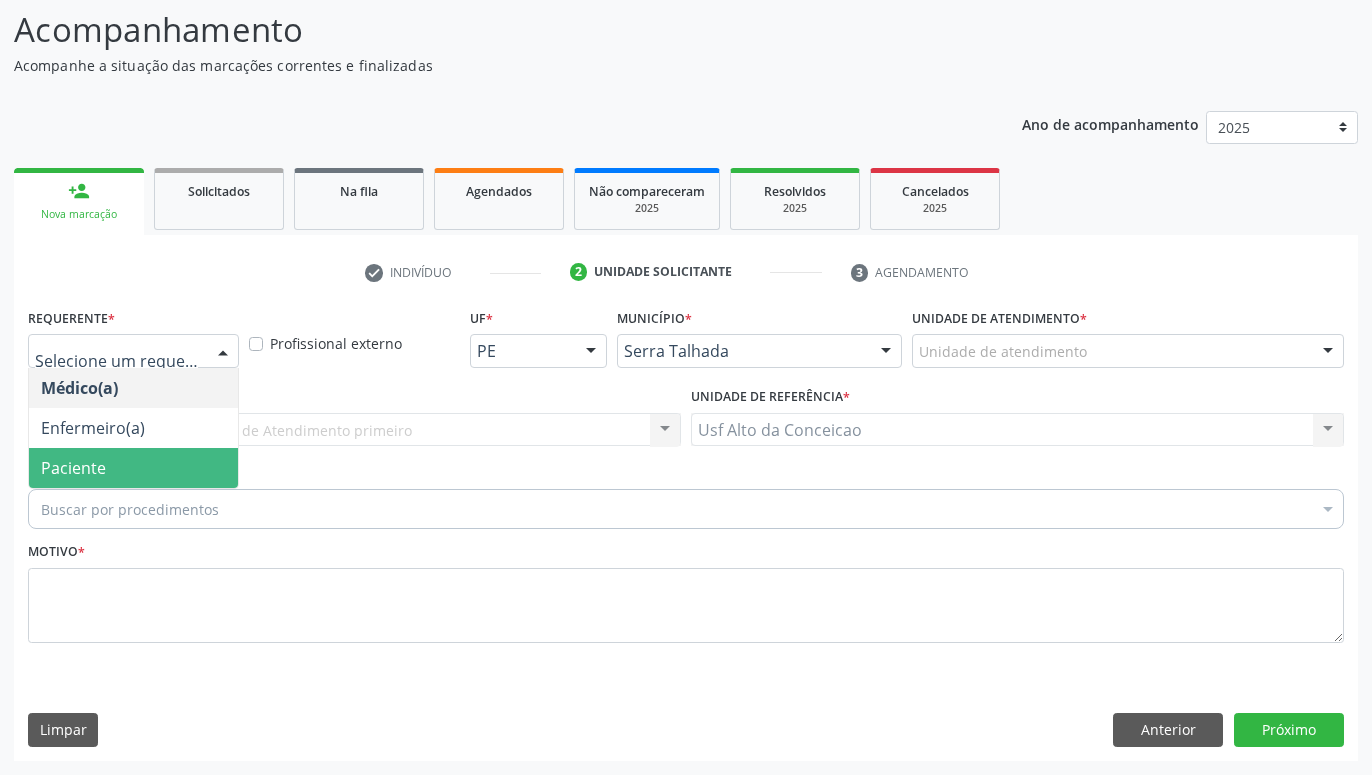 click on "Paciente" at bounding box center [133, 468] 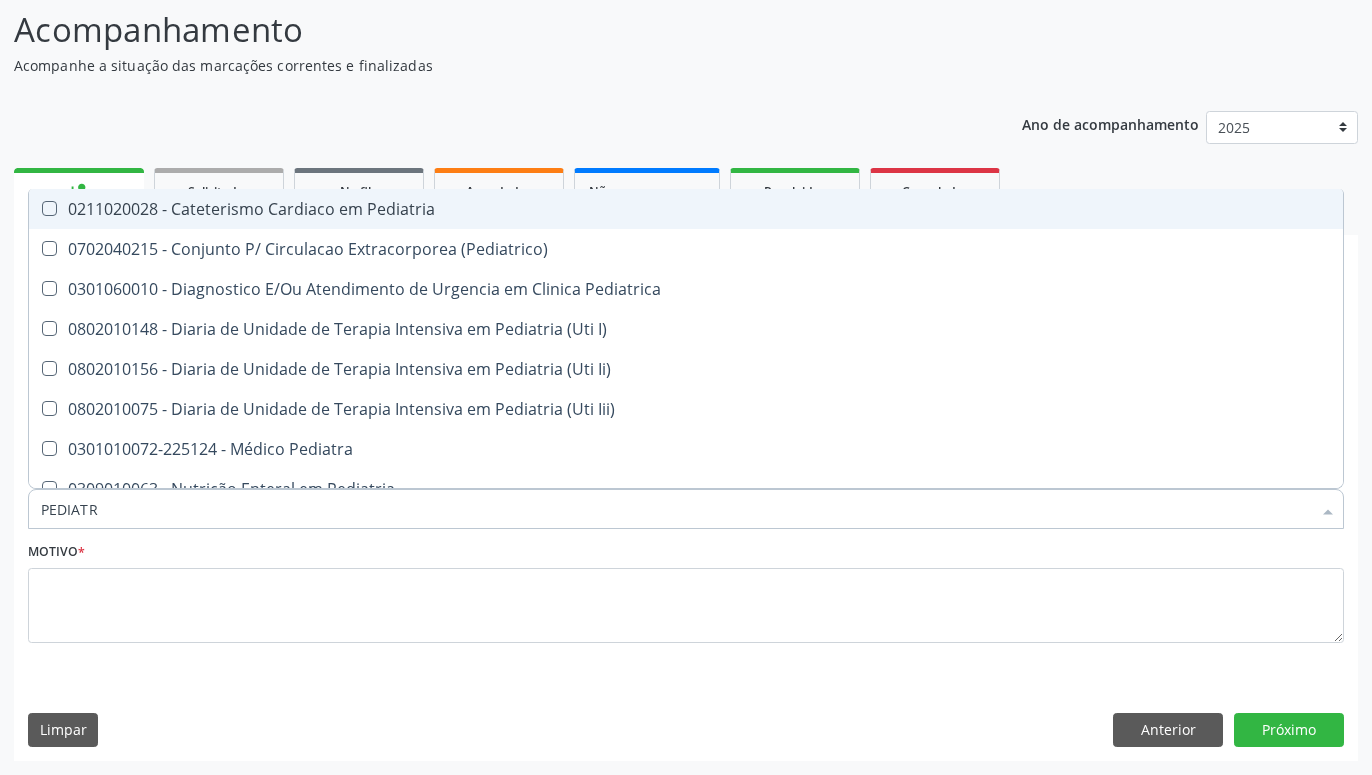 type on "PEDIATRA" 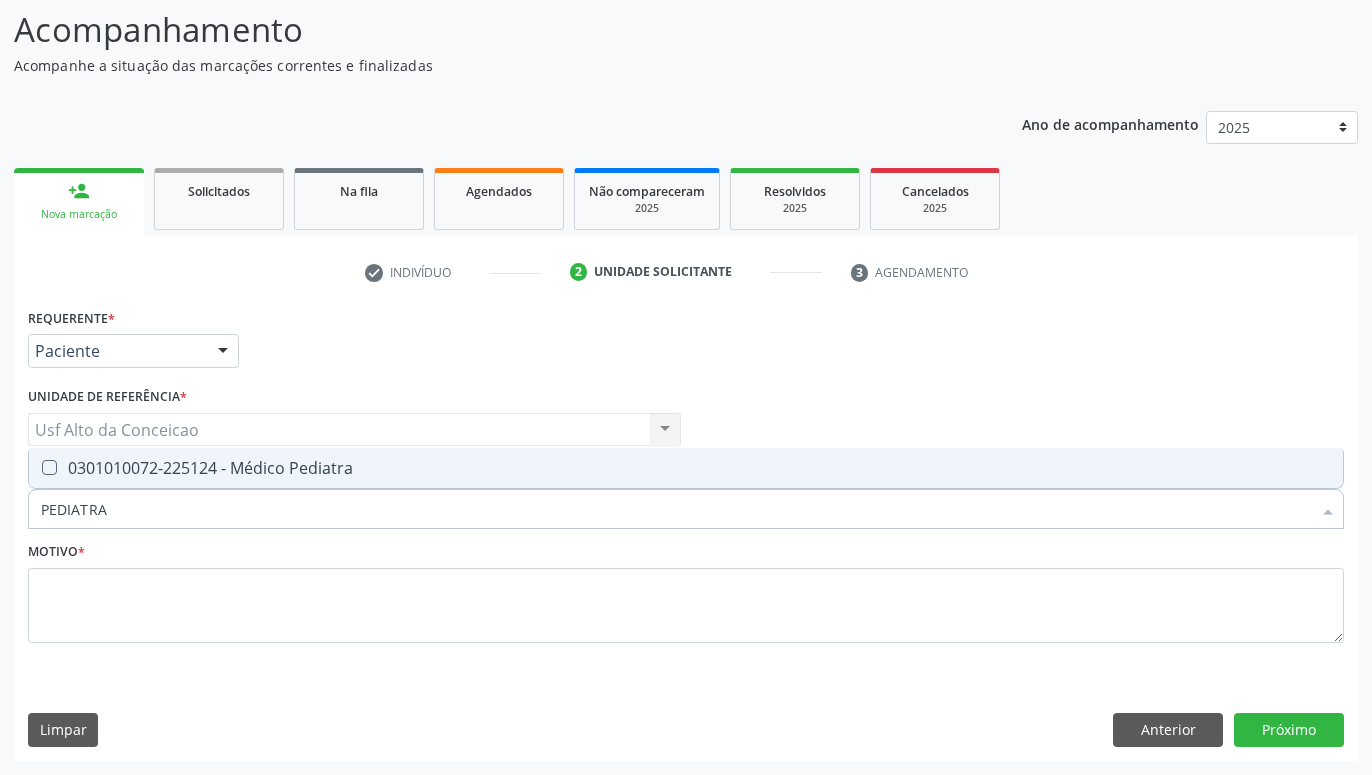 click on "0301010072-225124 - Médico Pediatra" at bounding box center [686, 468] 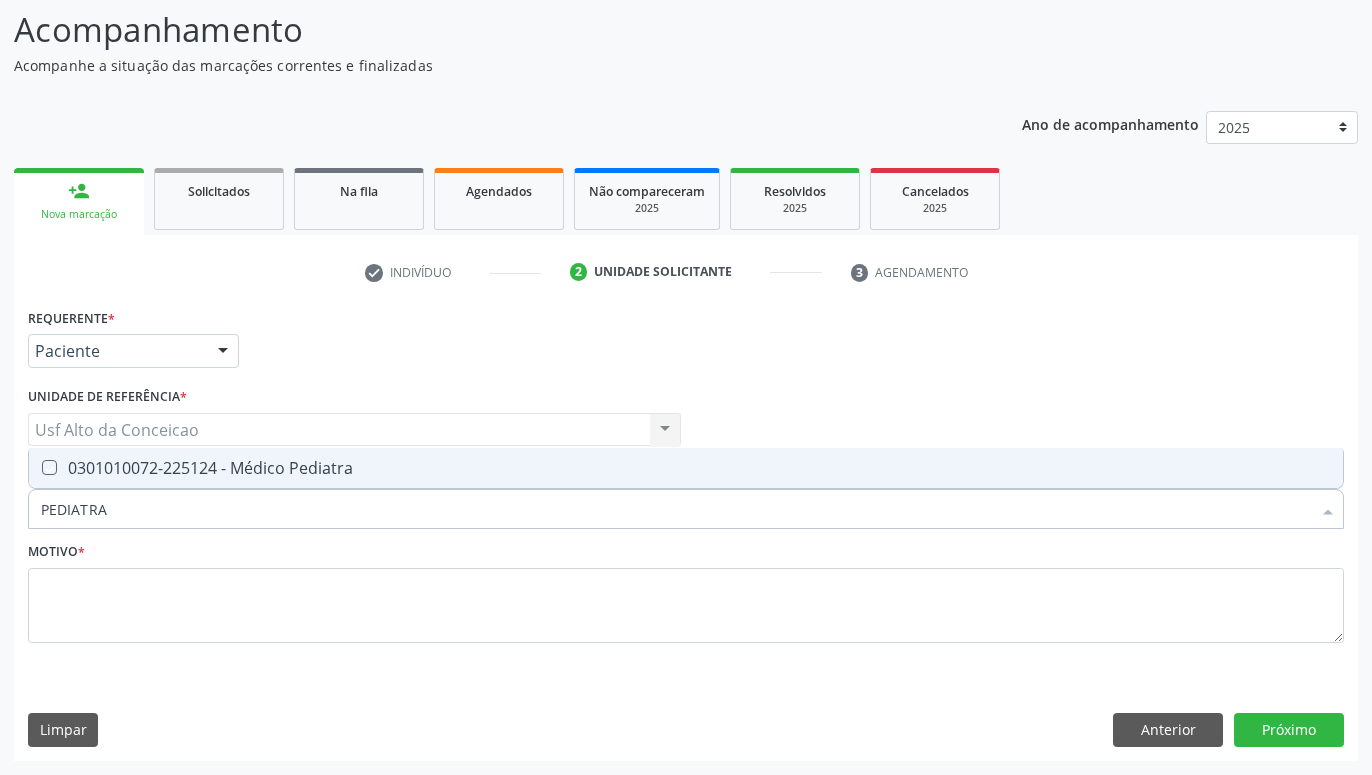 checkbox on "true" 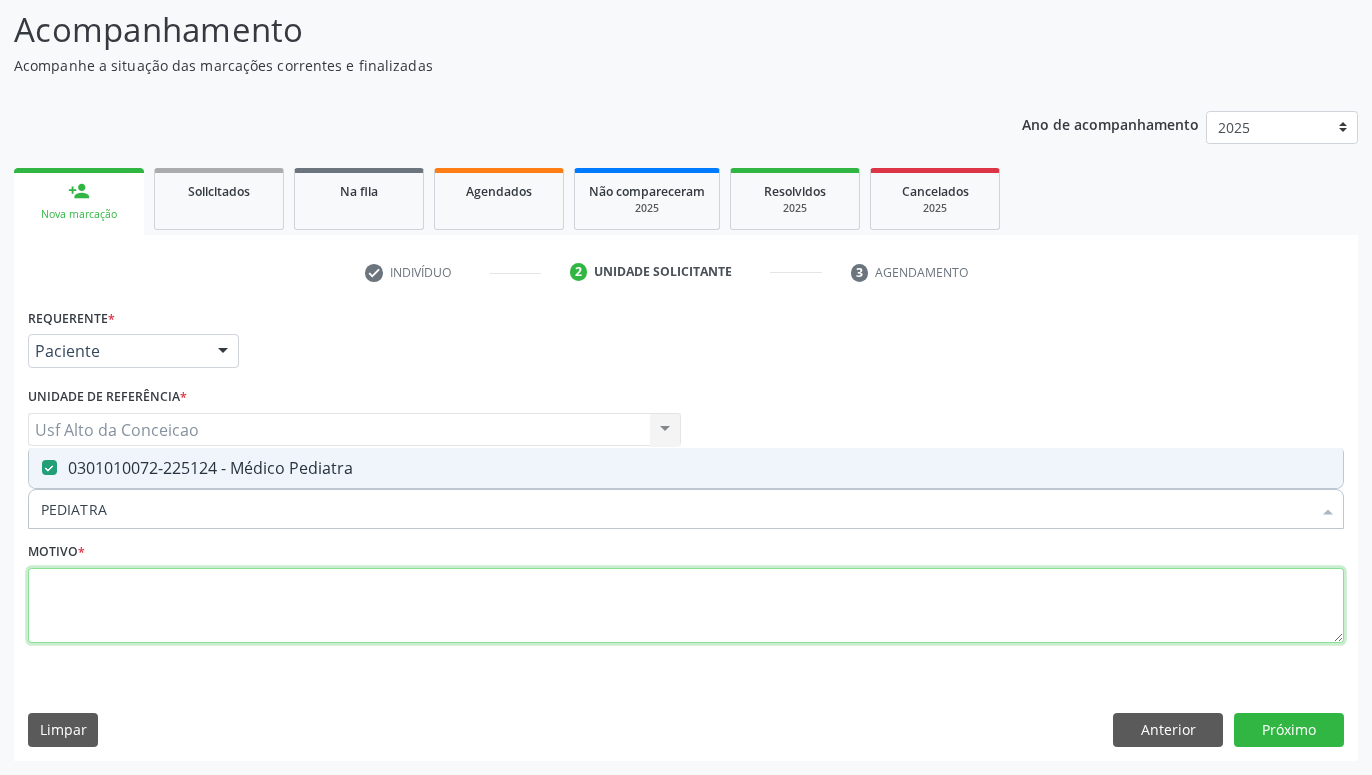 click at bounding box center (686, 606) 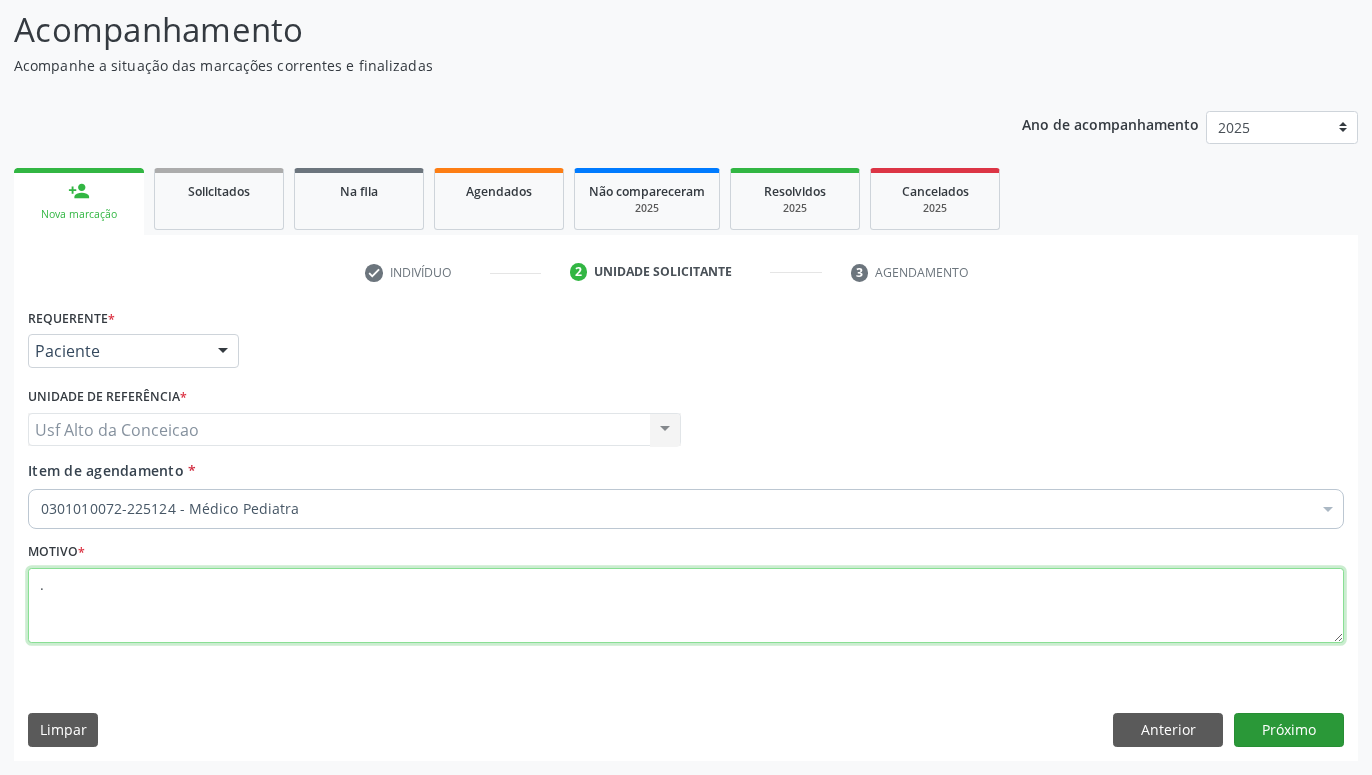 type on "." 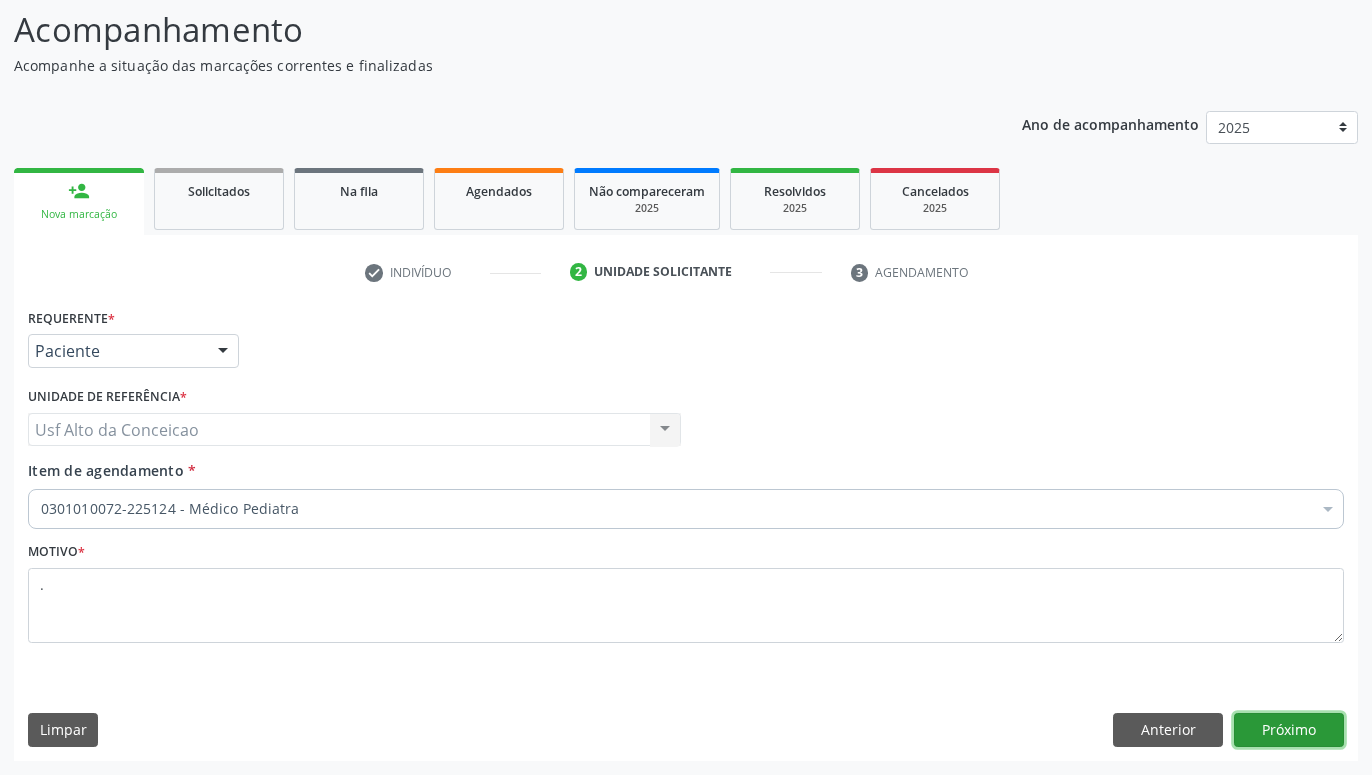 click on "Próximo" at bounding box center [1289, 730] 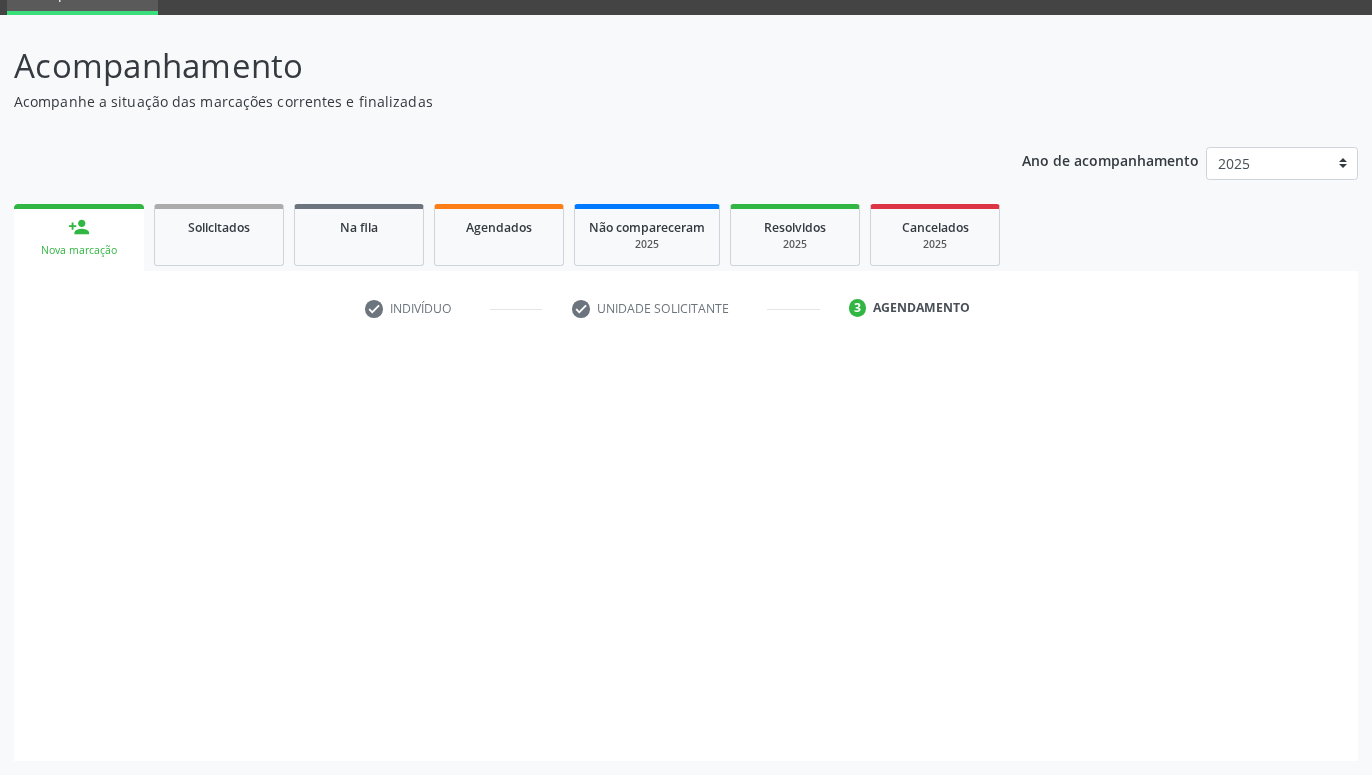 scroll, scrollTop: 95, scrollLeft: 0, axis: vertical 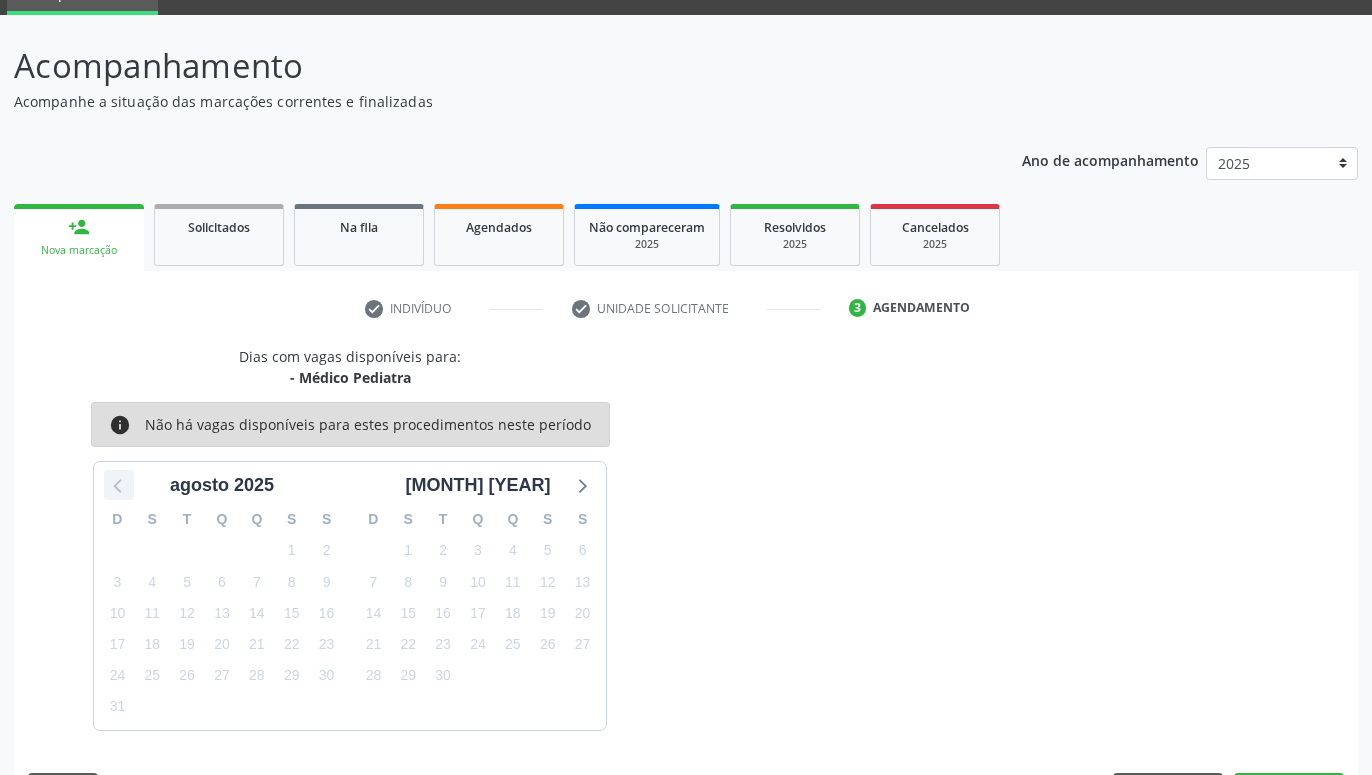 click 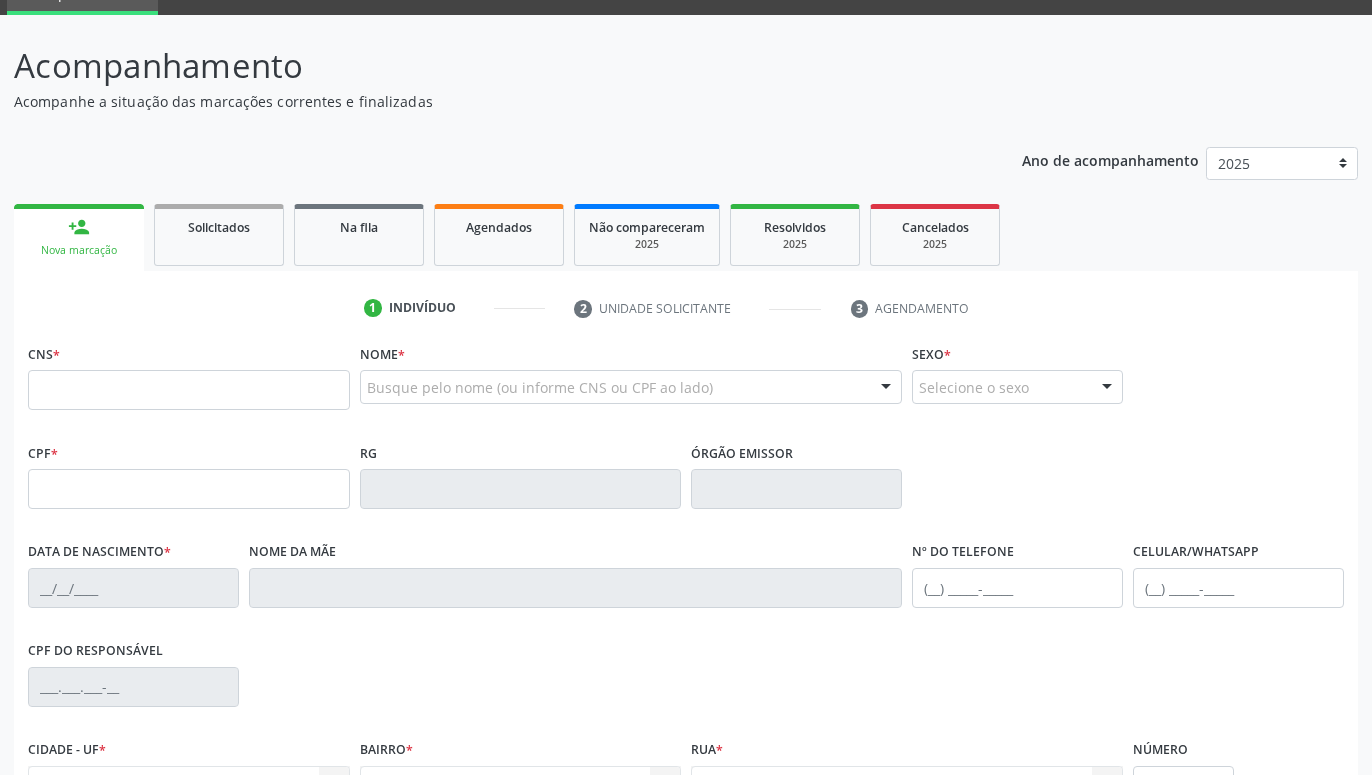 scroll, scrollTop: 95, scrollLeft: 0, axis: vertical 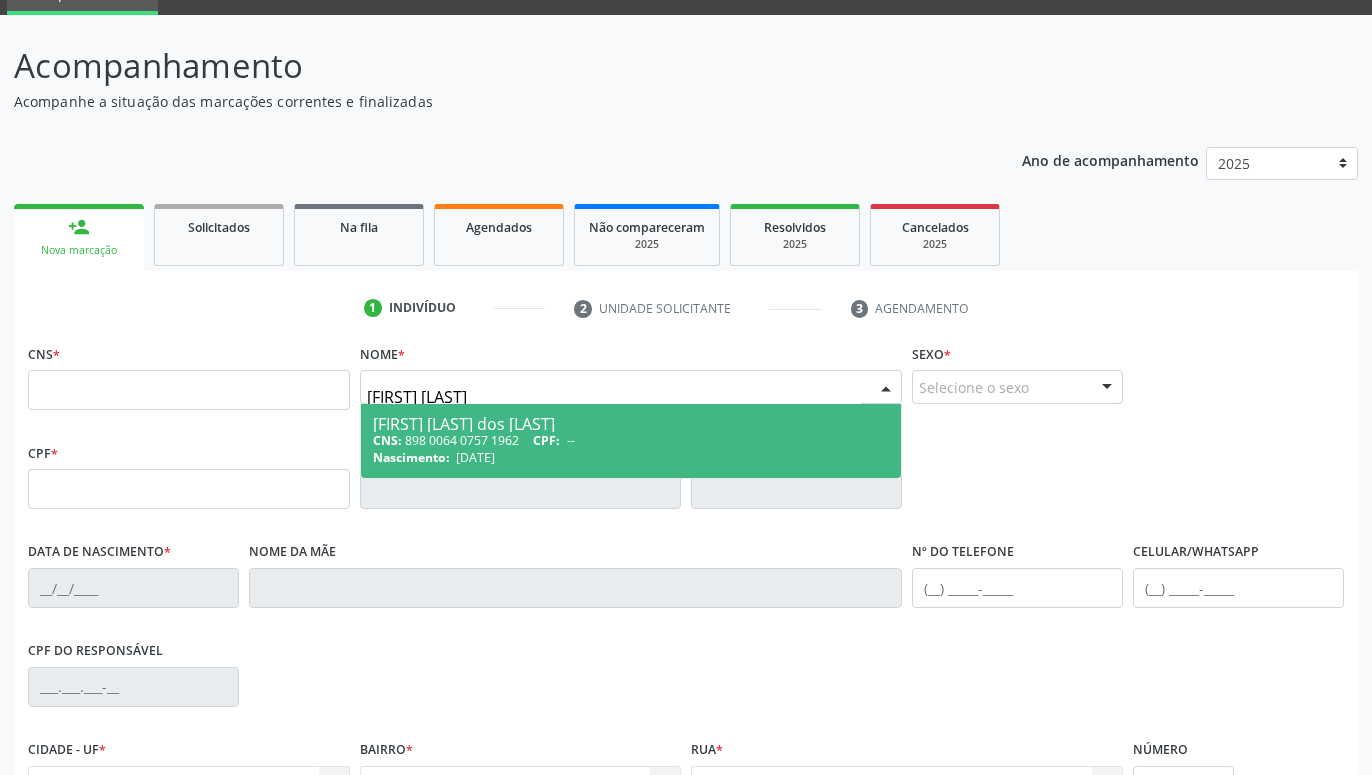type on "[FIRST] [LAST]" 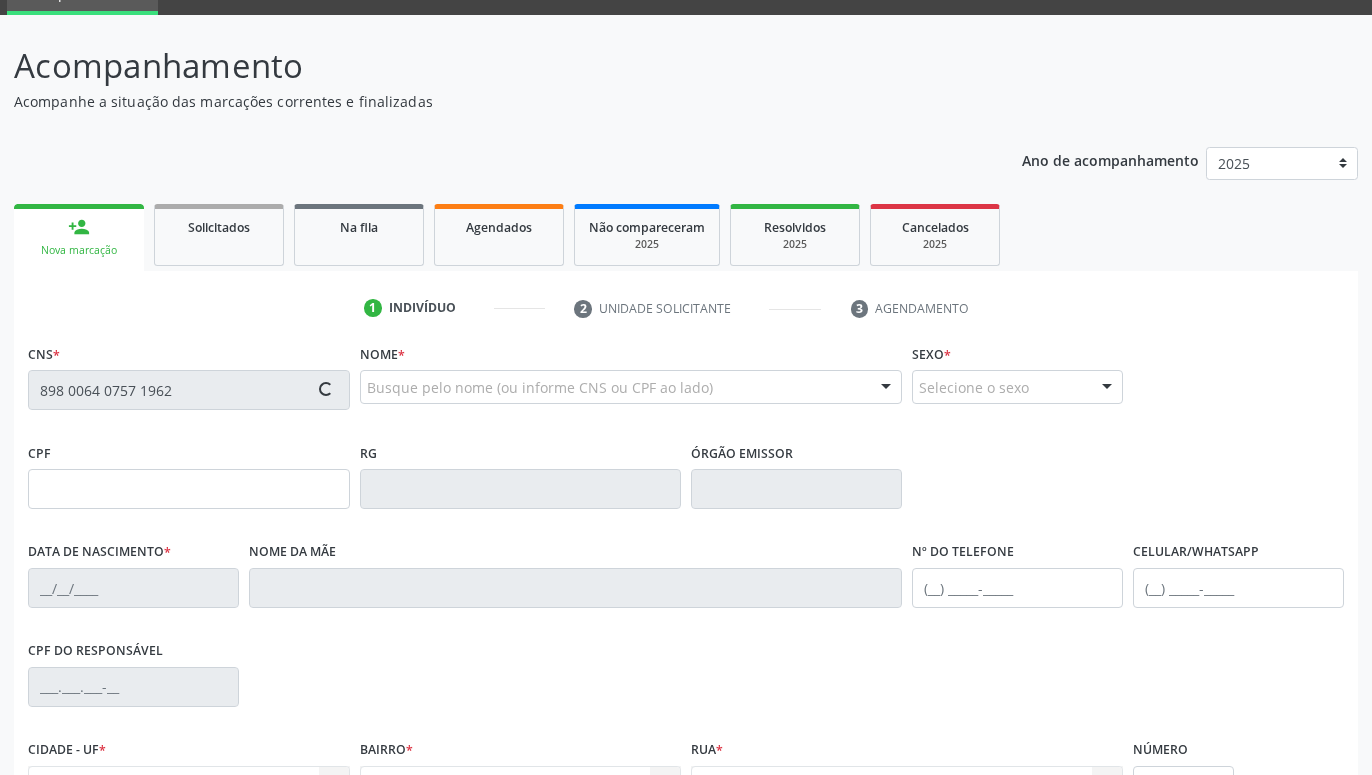 type on "[DATE]" 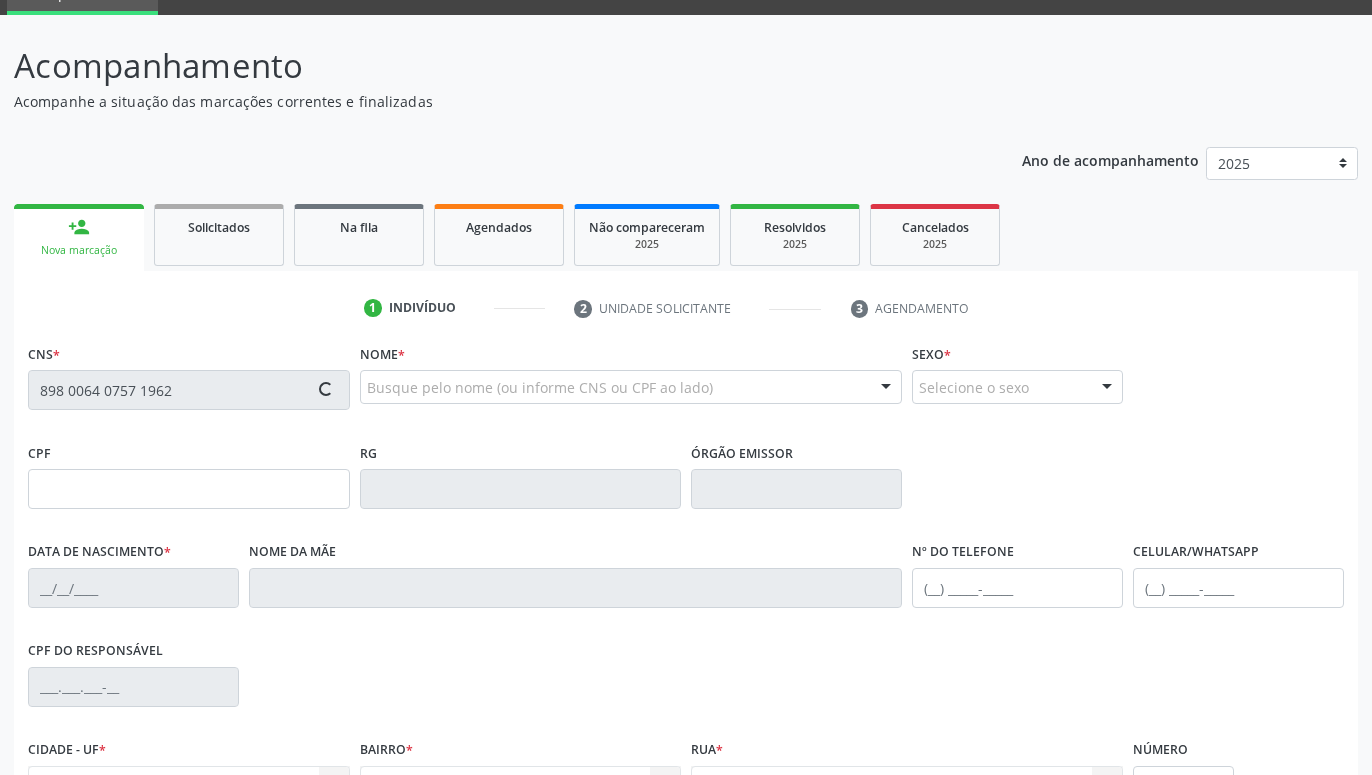 type on "[FIRST] [LAST] de [LAST]" 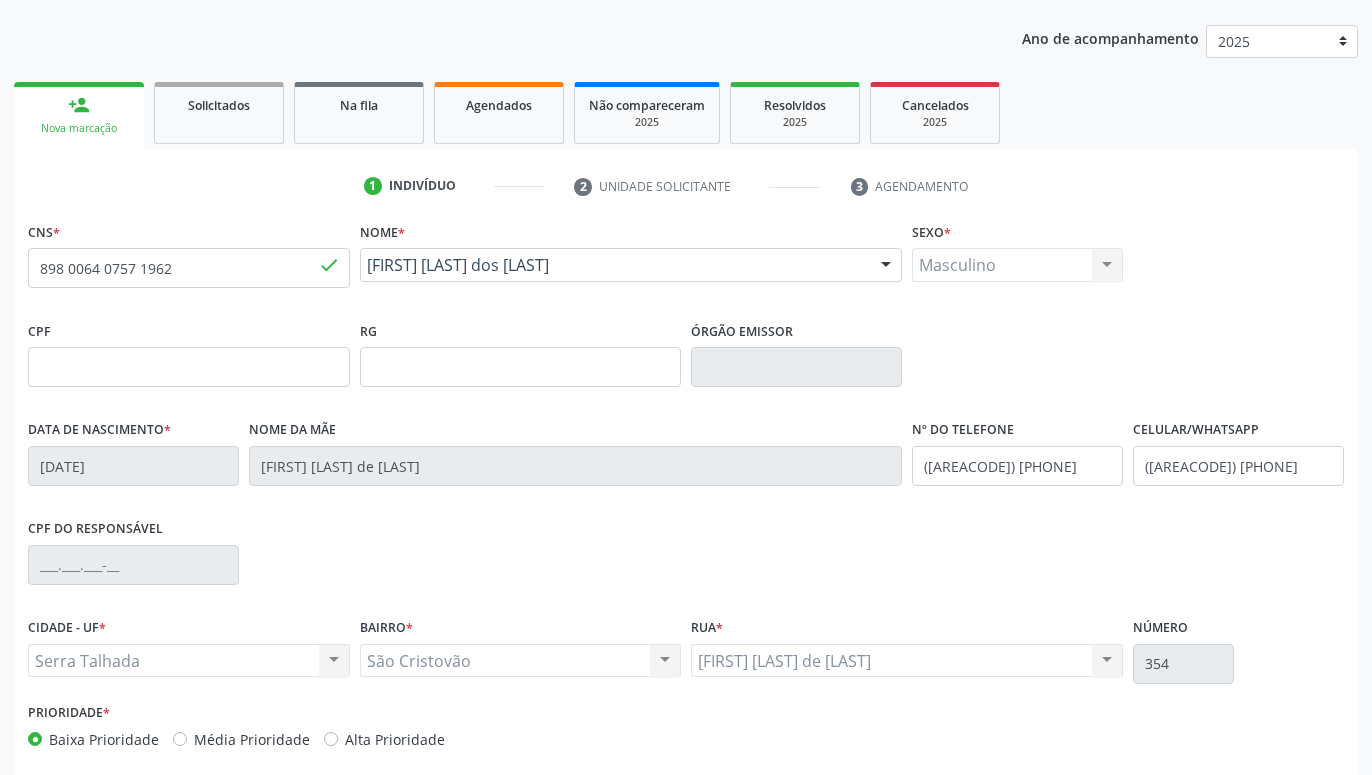 scroll, scrollTop: 309, scrollLeft: 0, axis: vertical 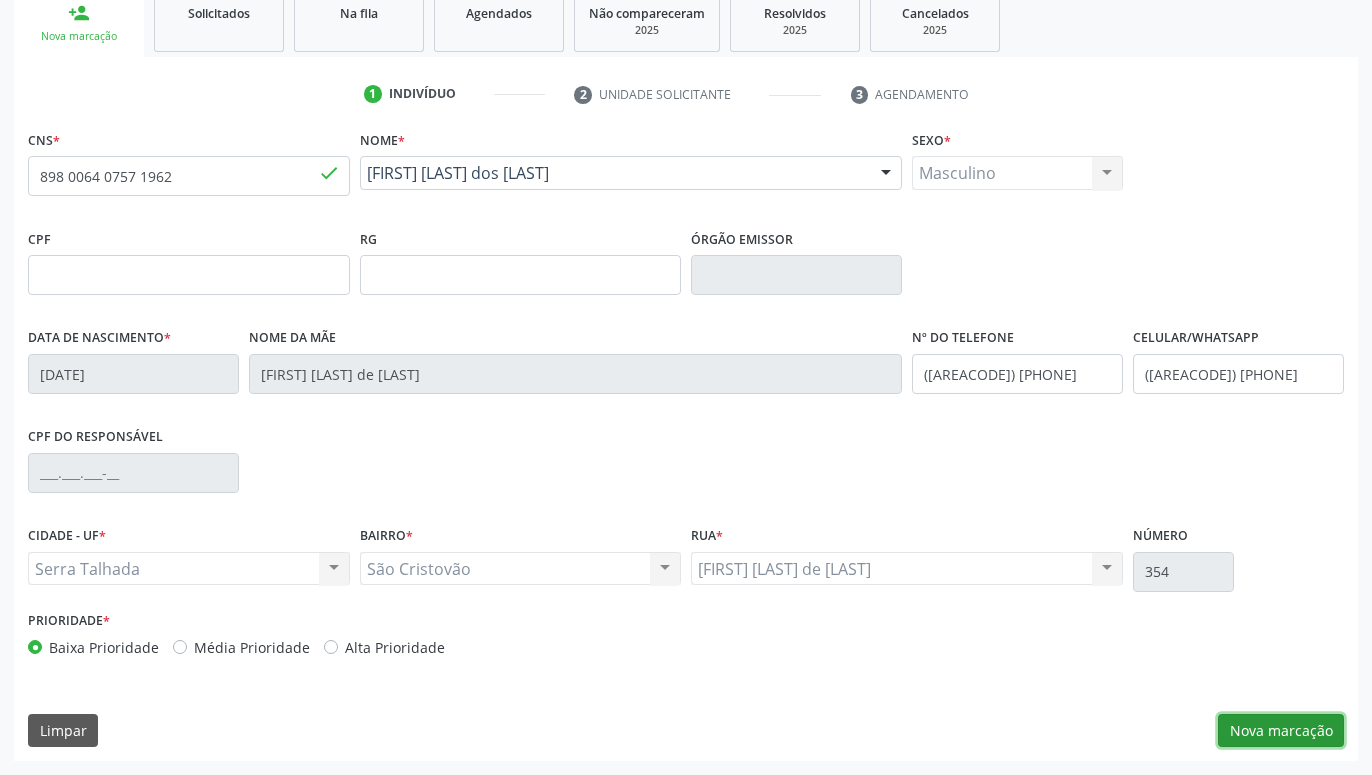 click on "Nova marcação" at bounding box center (1281, 731) 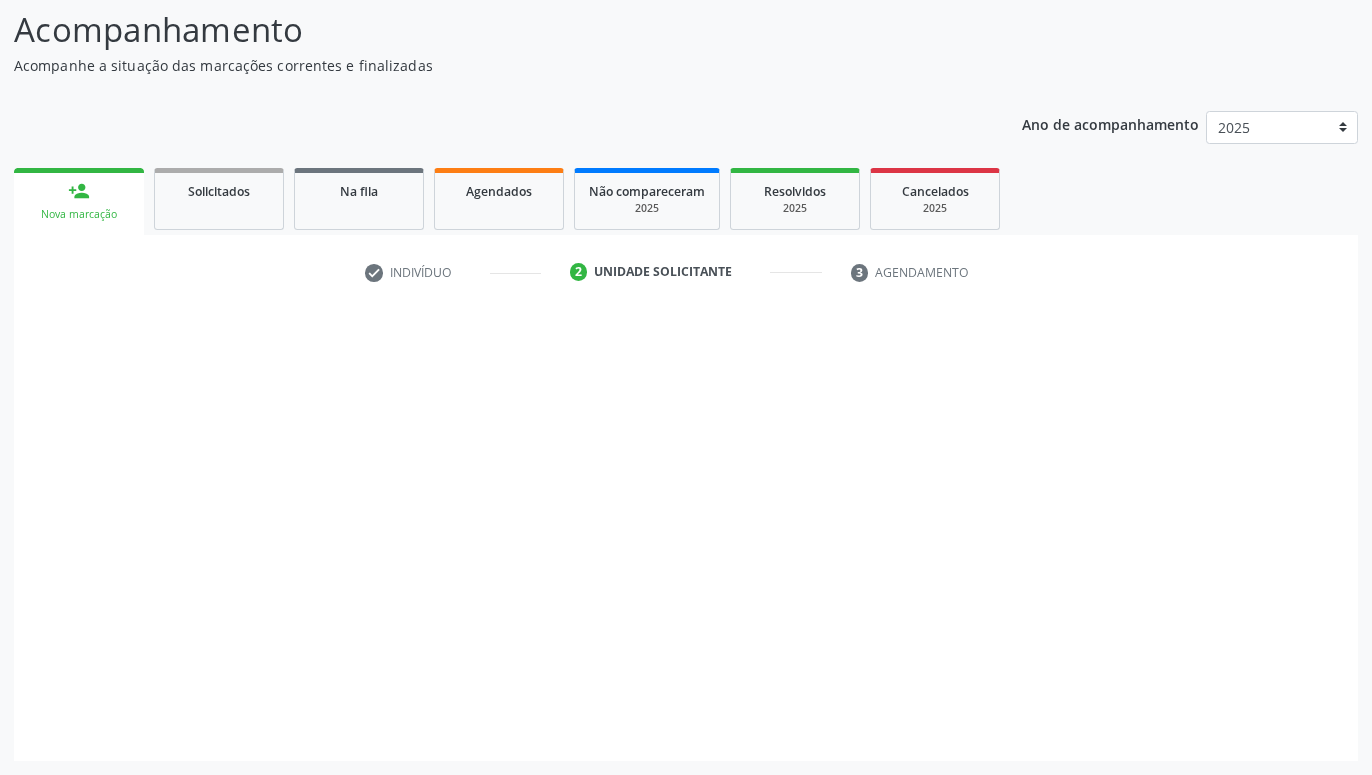 scroll, scrollTop: 131, scrollLeft: 0, axis: vertical 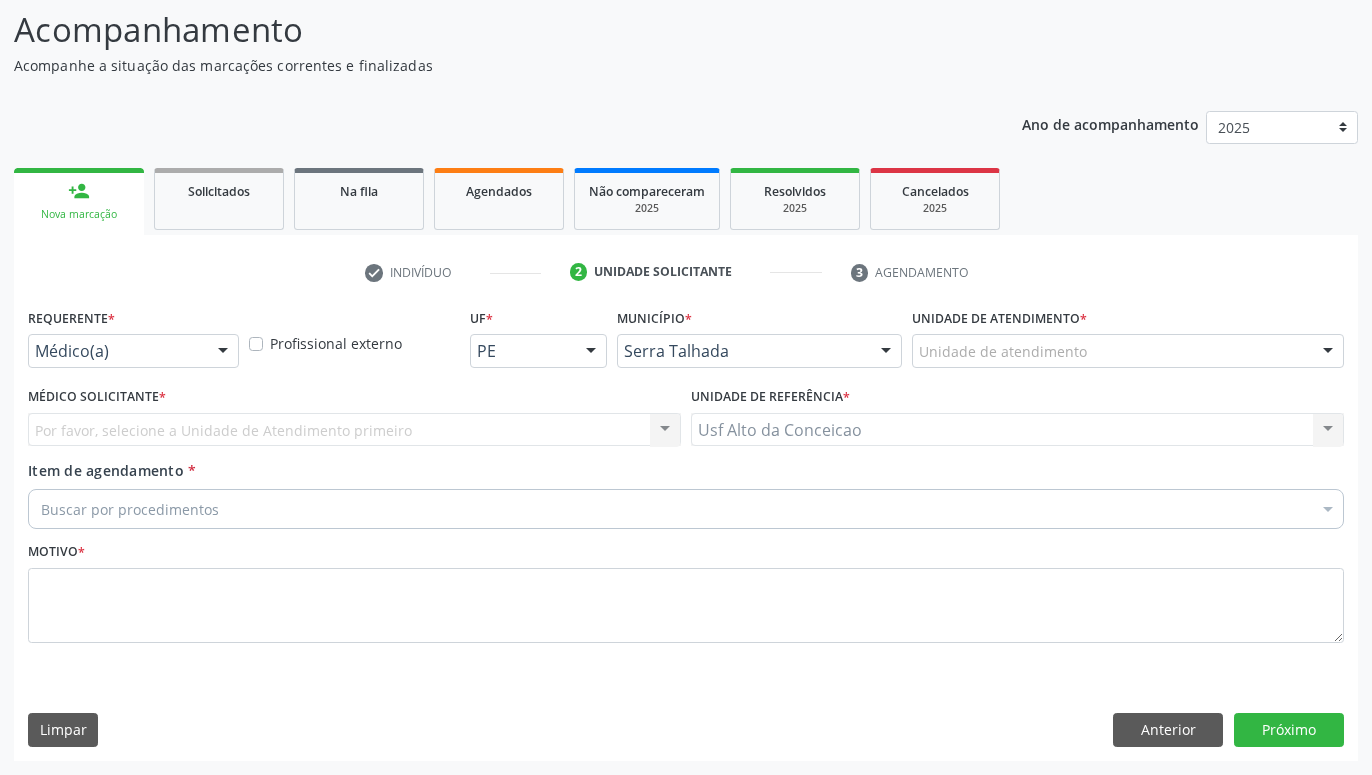 click at bounding box center (223, 352) 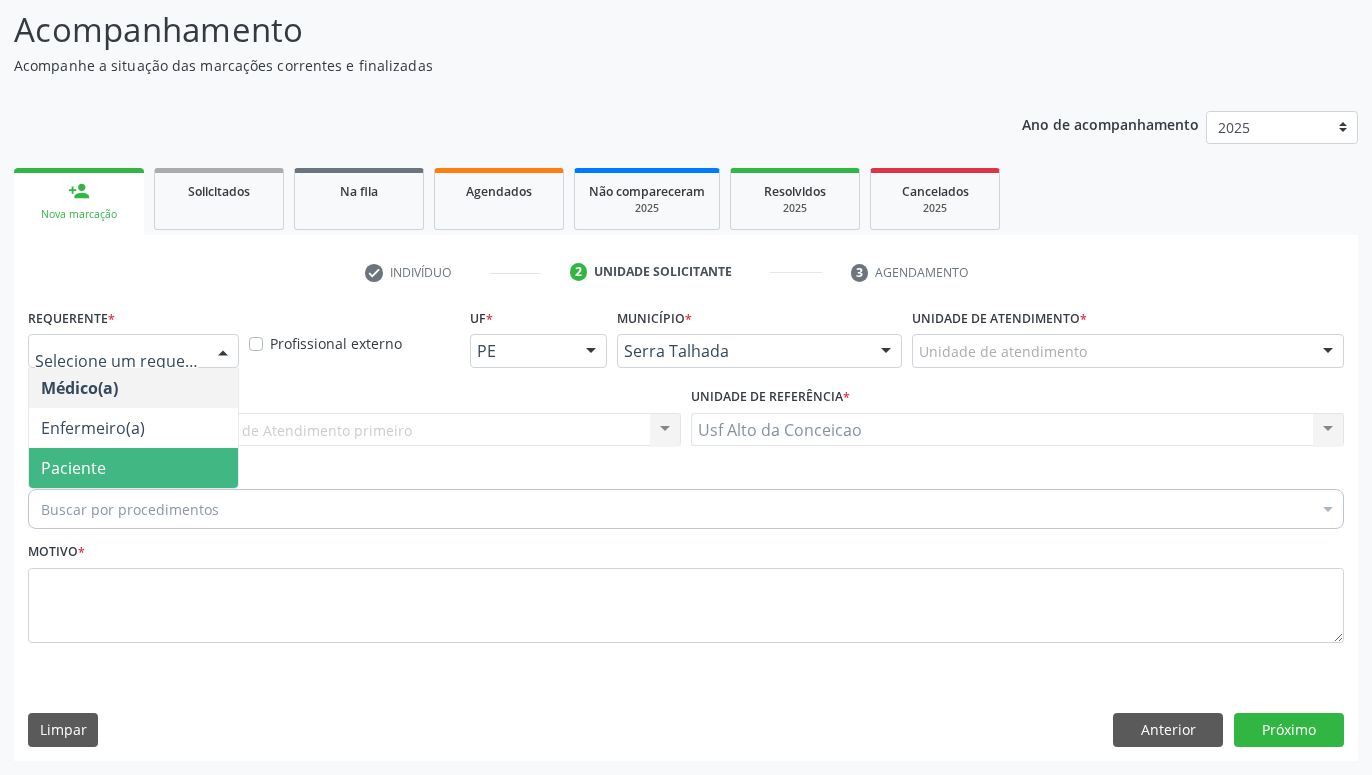 click on "Paciente" at bounding box center [133, 468] 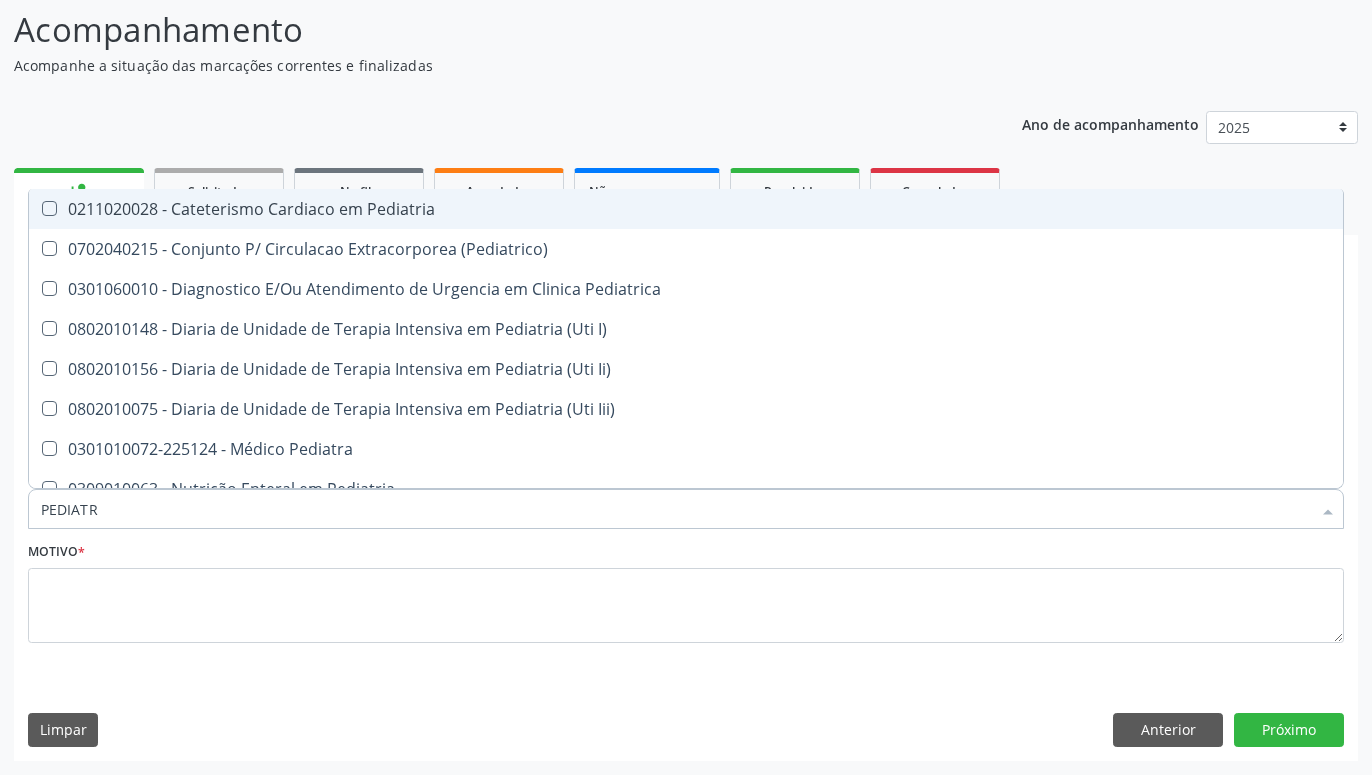 type on "PEDIATRA" 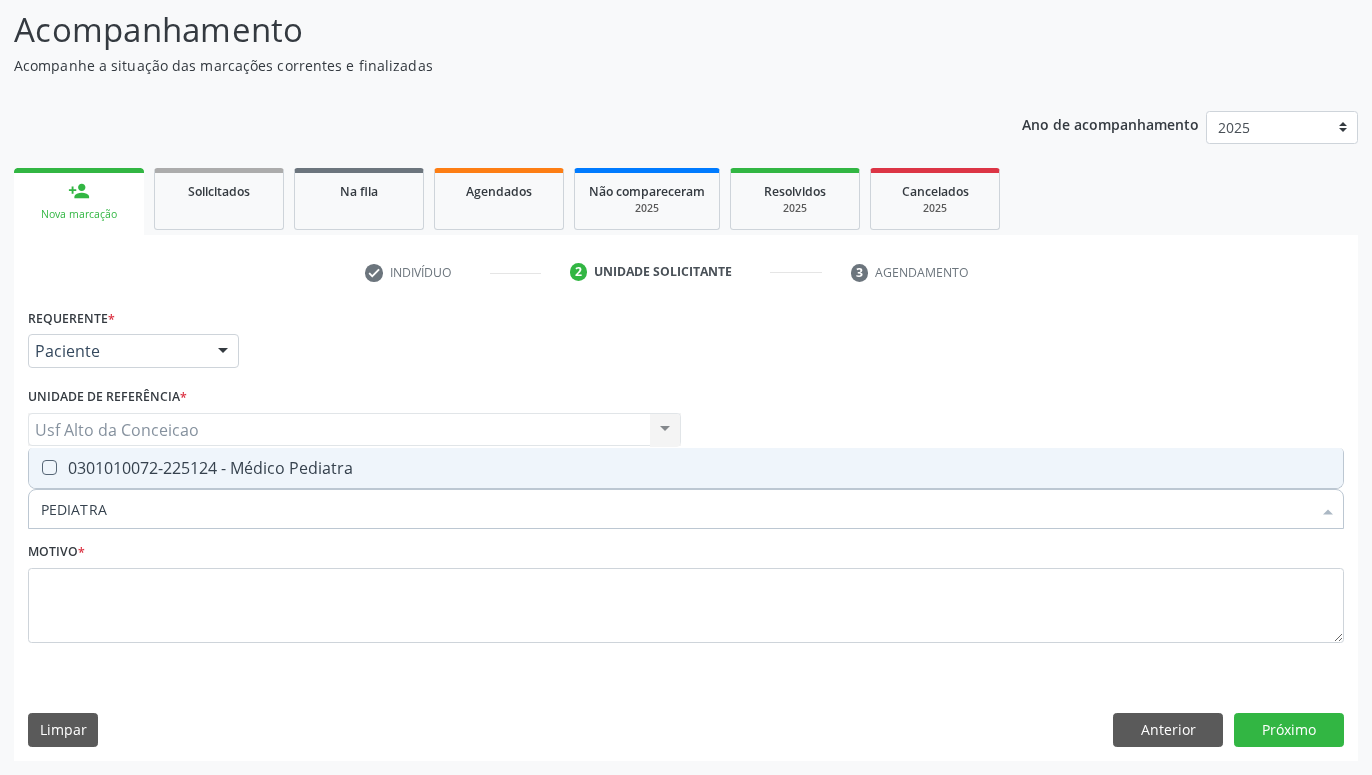 click on "0301010072-225124 - Médico Pediatra" at bounding box center (686, 468) 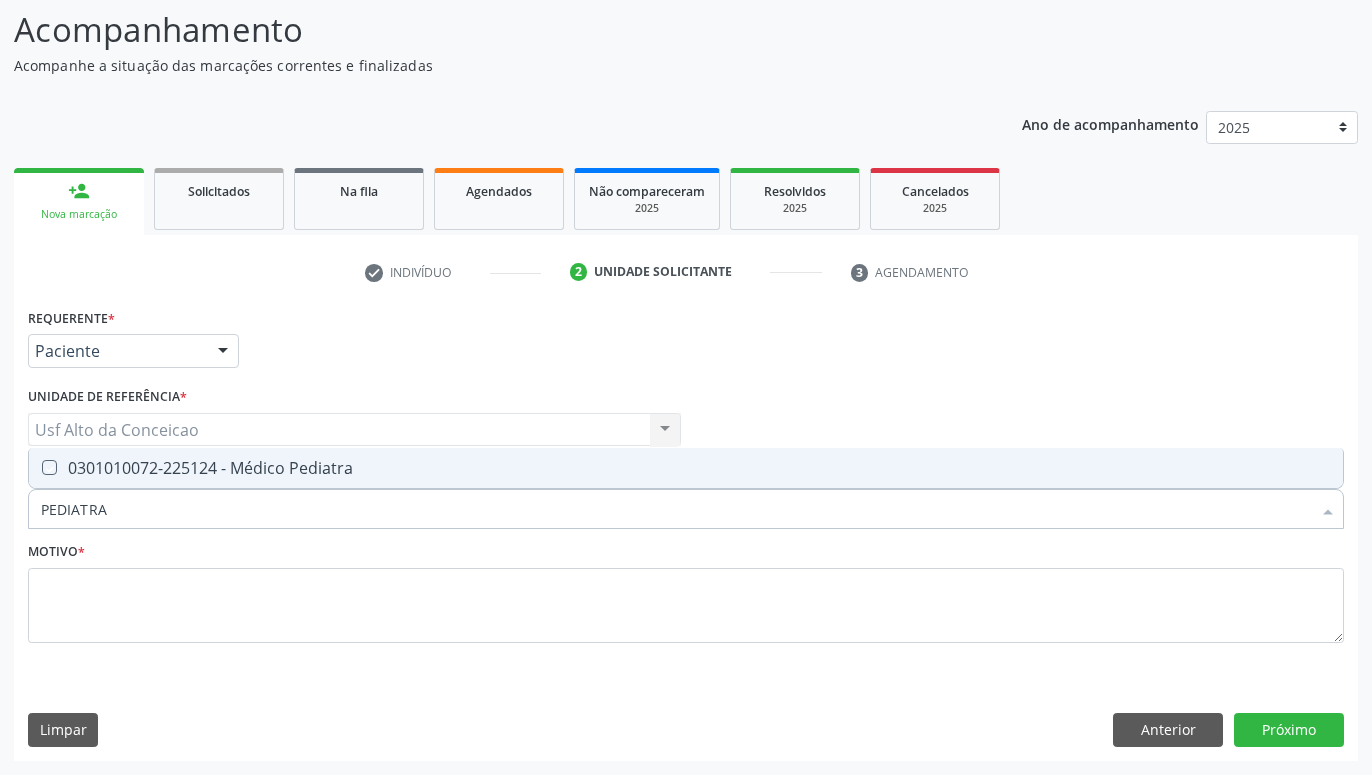 checkbox on "true" 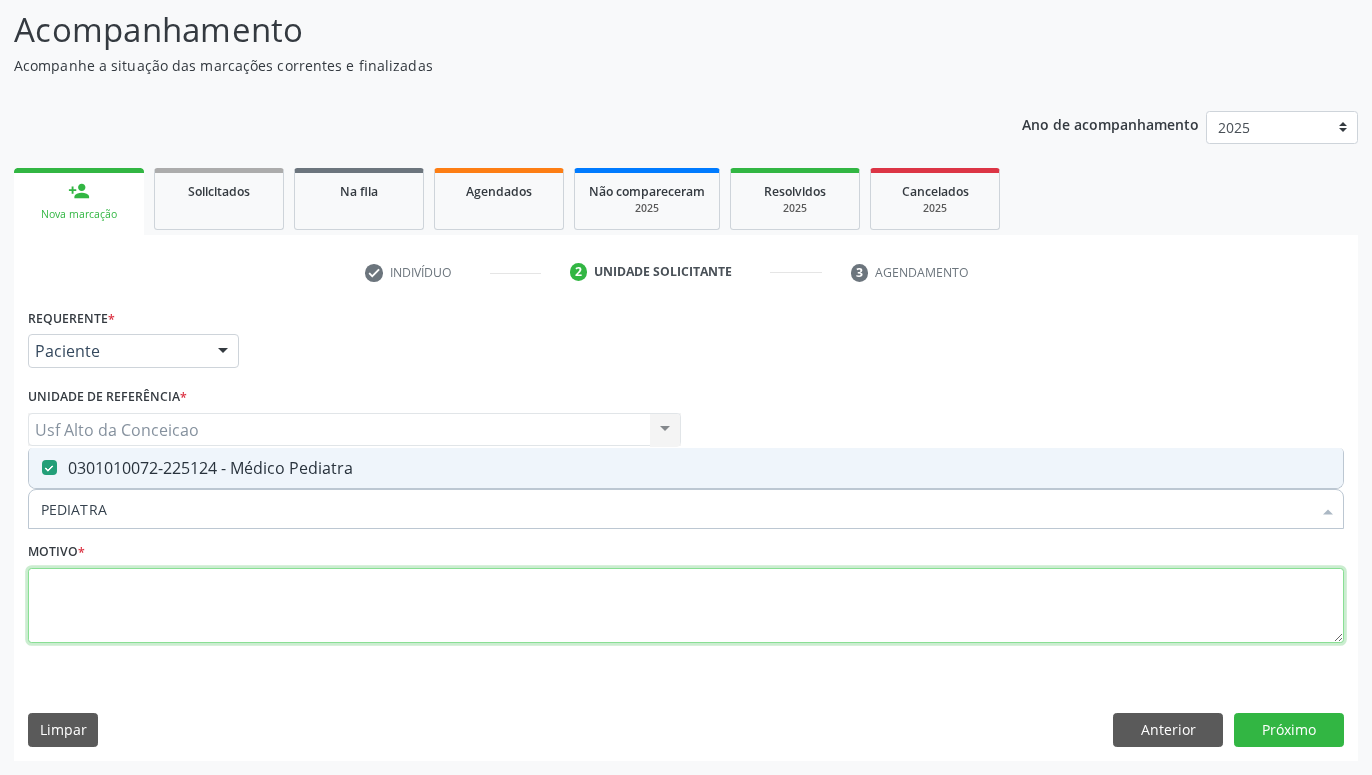 click at bounding box center [686, 606] 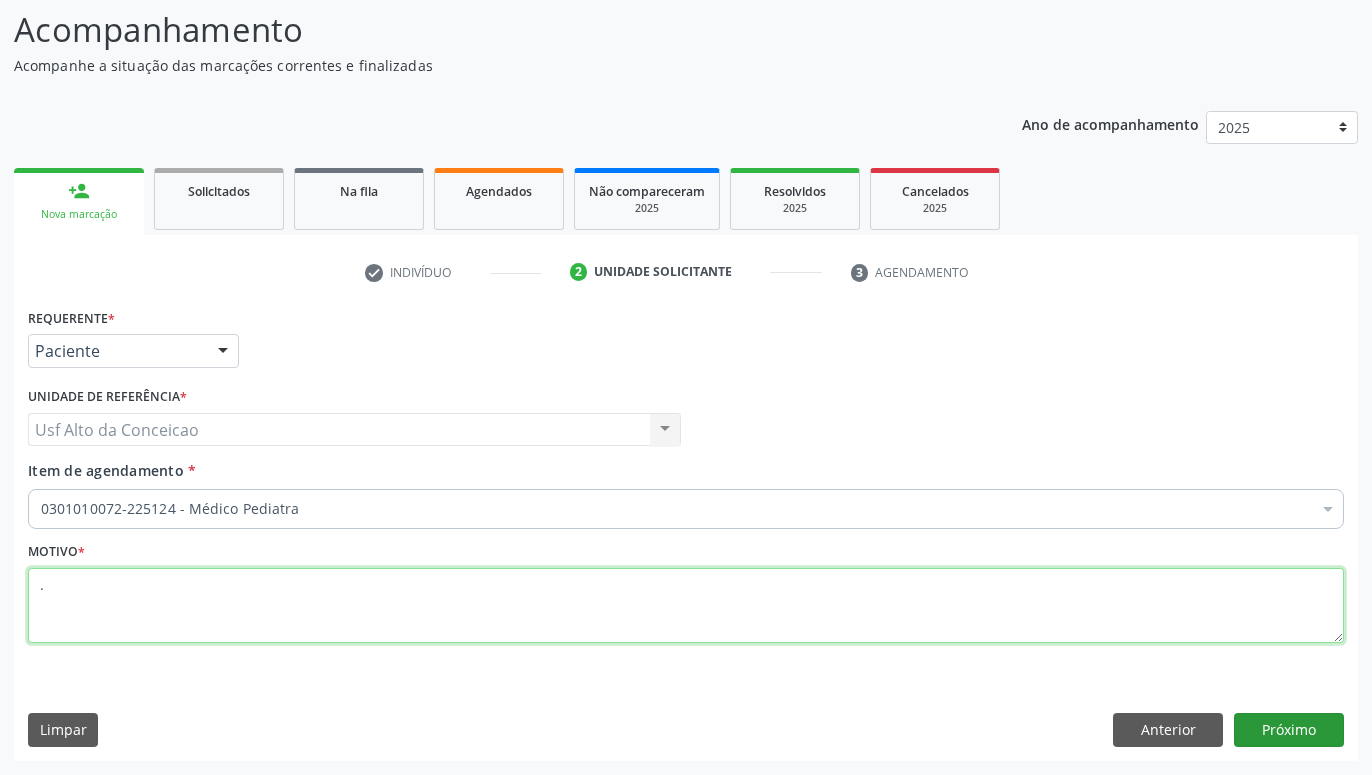 type on "." 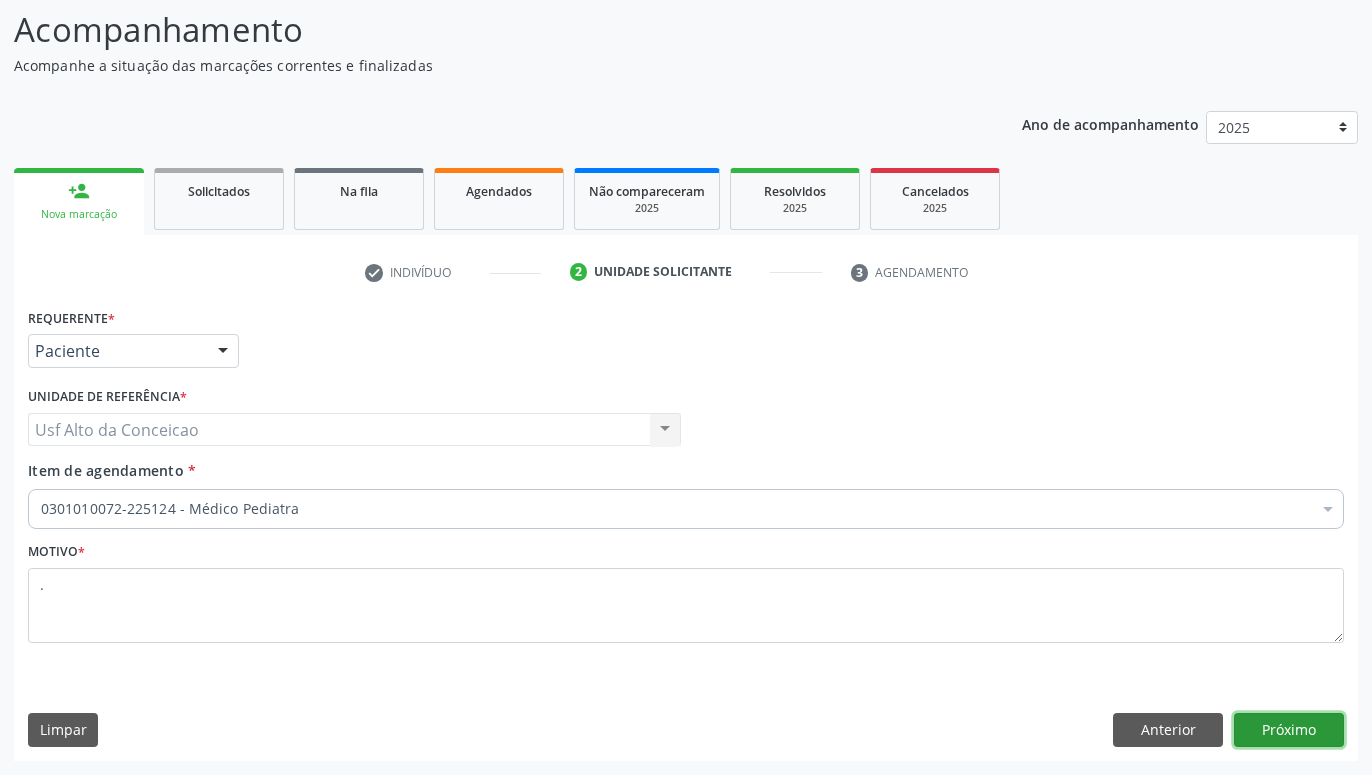 click on "Próximo" at bounding box center [1289, 730] 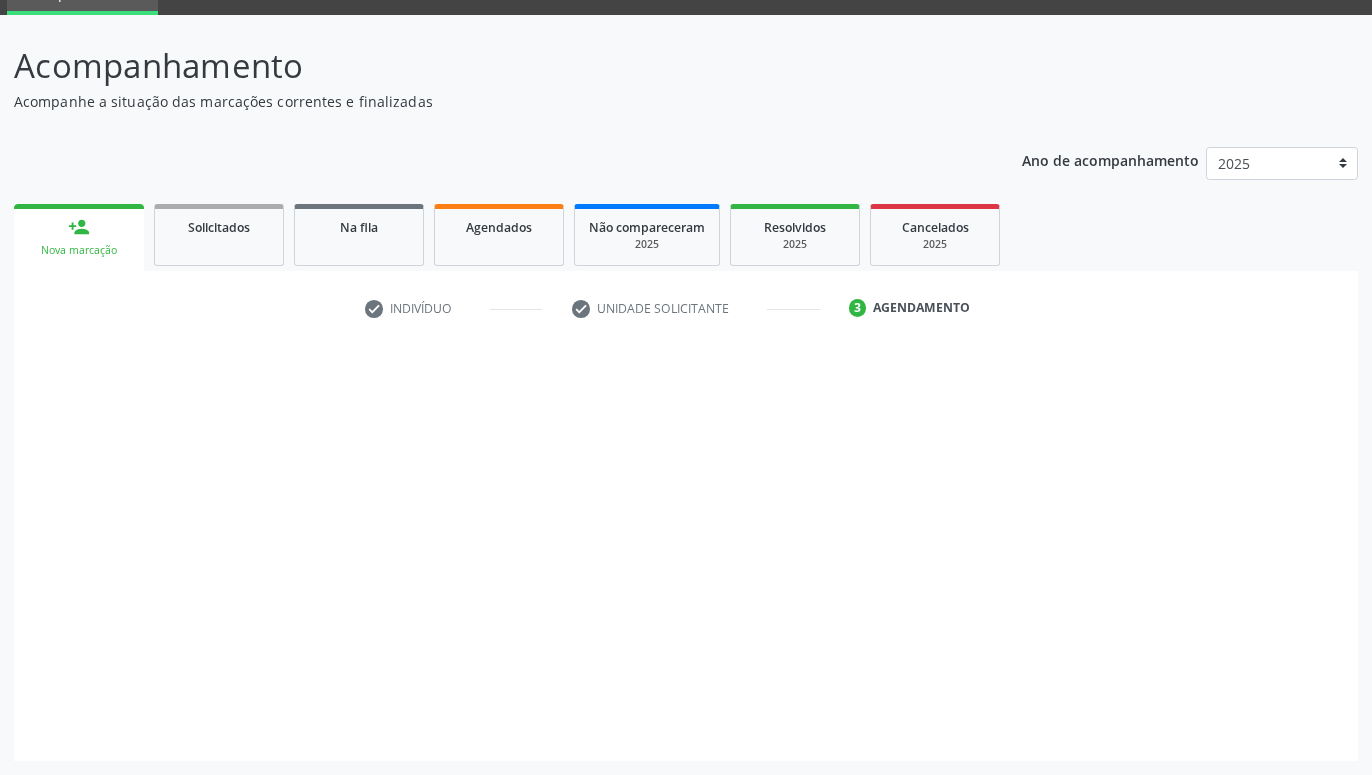 scroll, scrollTop: 95, scrollLeft: 0, axis: vertical 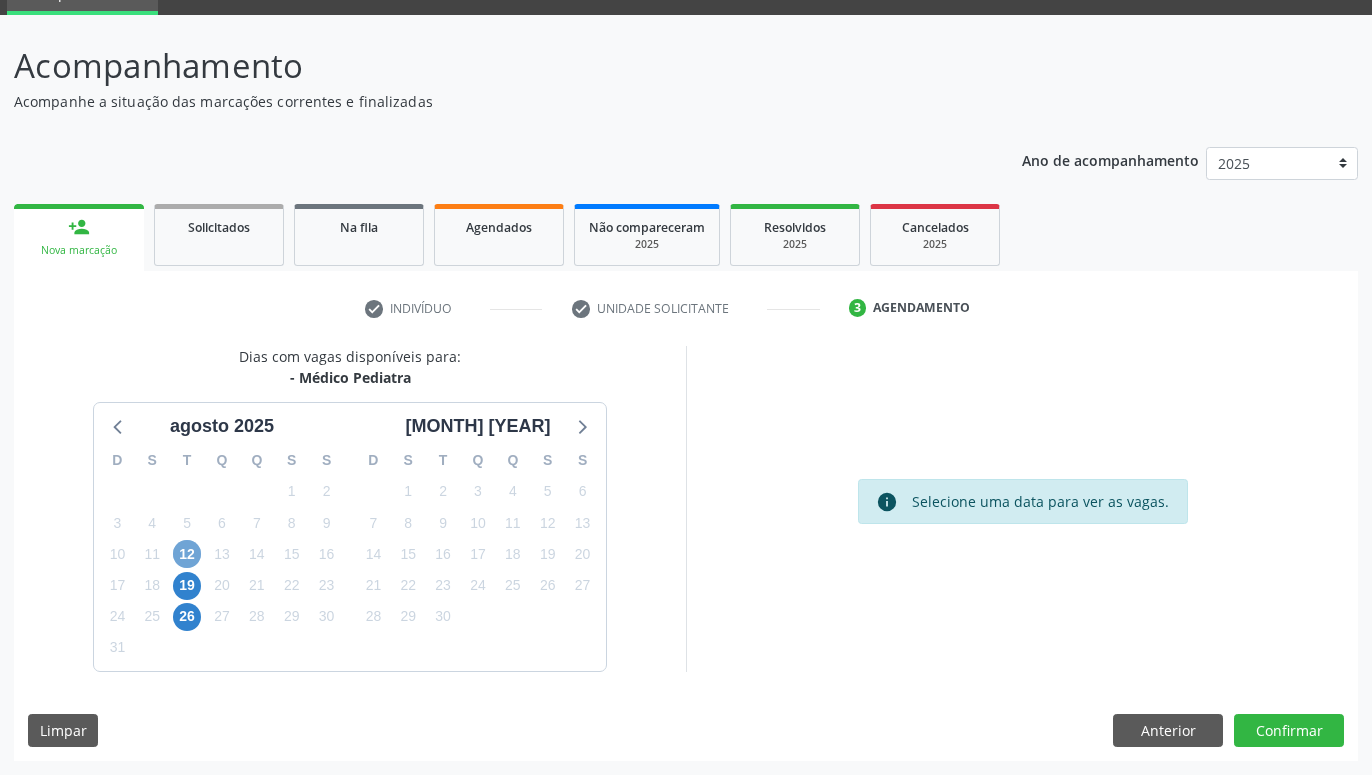 click on "12" at bounding box center (187, 554) 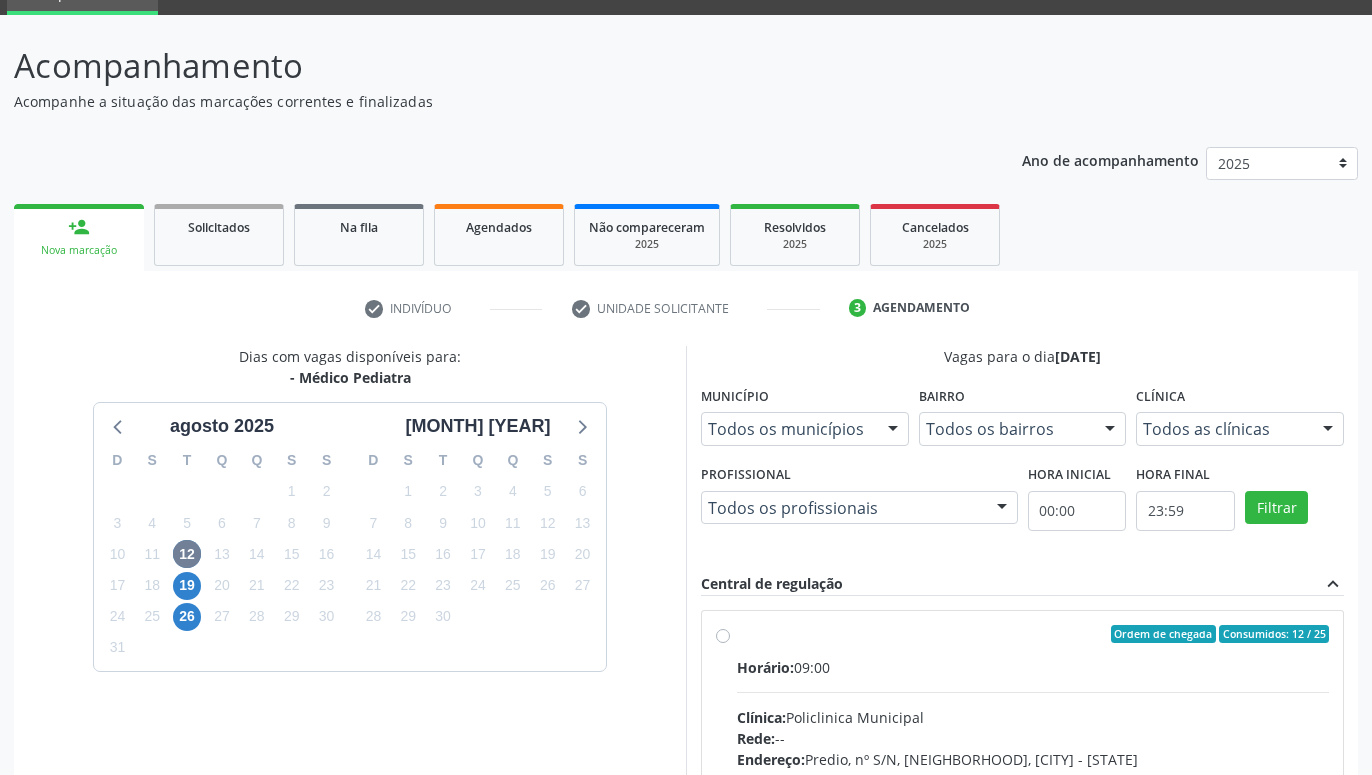 click on "Ordem de chegada
Consumidos: 12 / 25
Horário:   09:00
Clínica:  Policlinica Municipal
Rede:
--
Endereço:   Predio, nº S/N, [NEIGHBORHOOD], [CITY] - [STATE]
Telefone:   --
Profissional:
--
Informações adicionais sobre o atendimento
Idade de atendimento:
Sem restrição
Gênero(s) atendido(s):
Sem restrição
Informações adicionais:
--" at bounding box center (1033, 778) 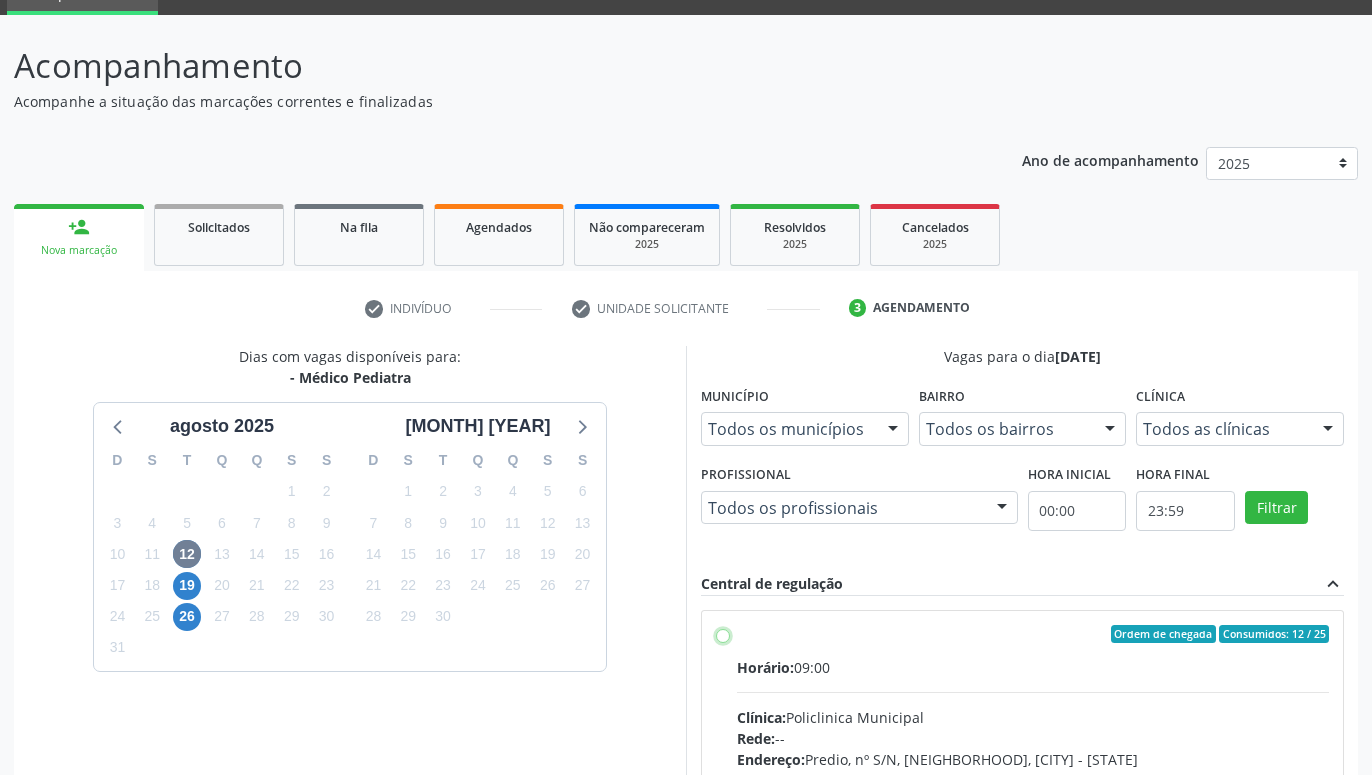 radio on "true" 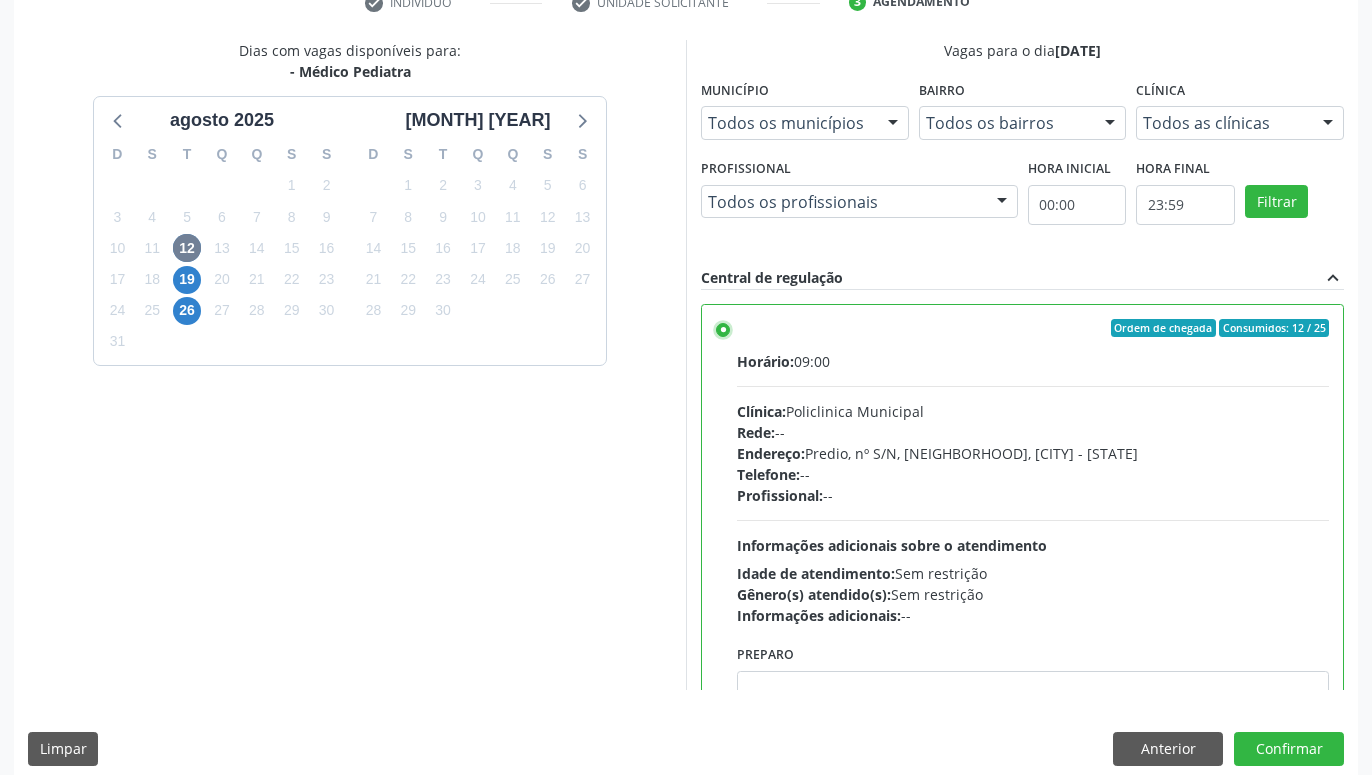 scroll, scrollTop: 420, scrollLeft: 0, axis: vertical 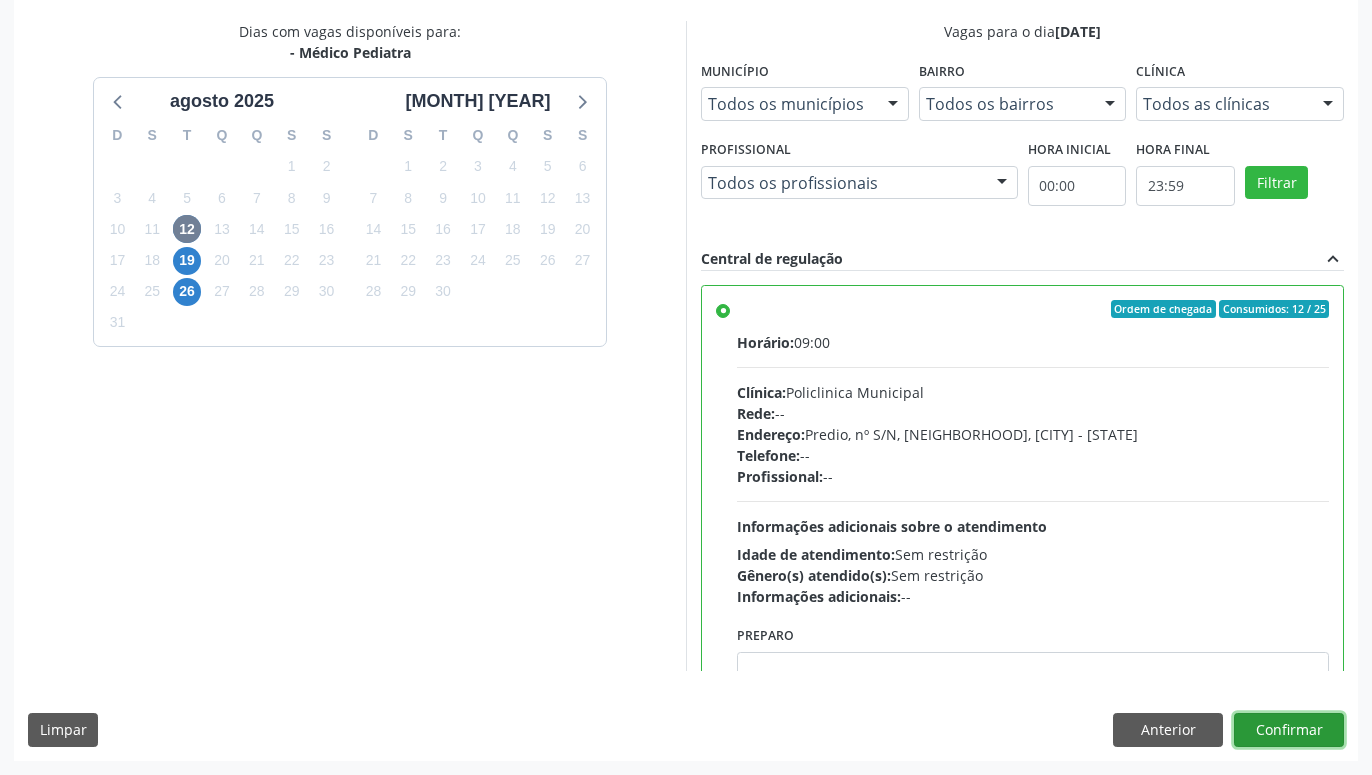click on "Confirmar" at bounding box center [1289, 730] 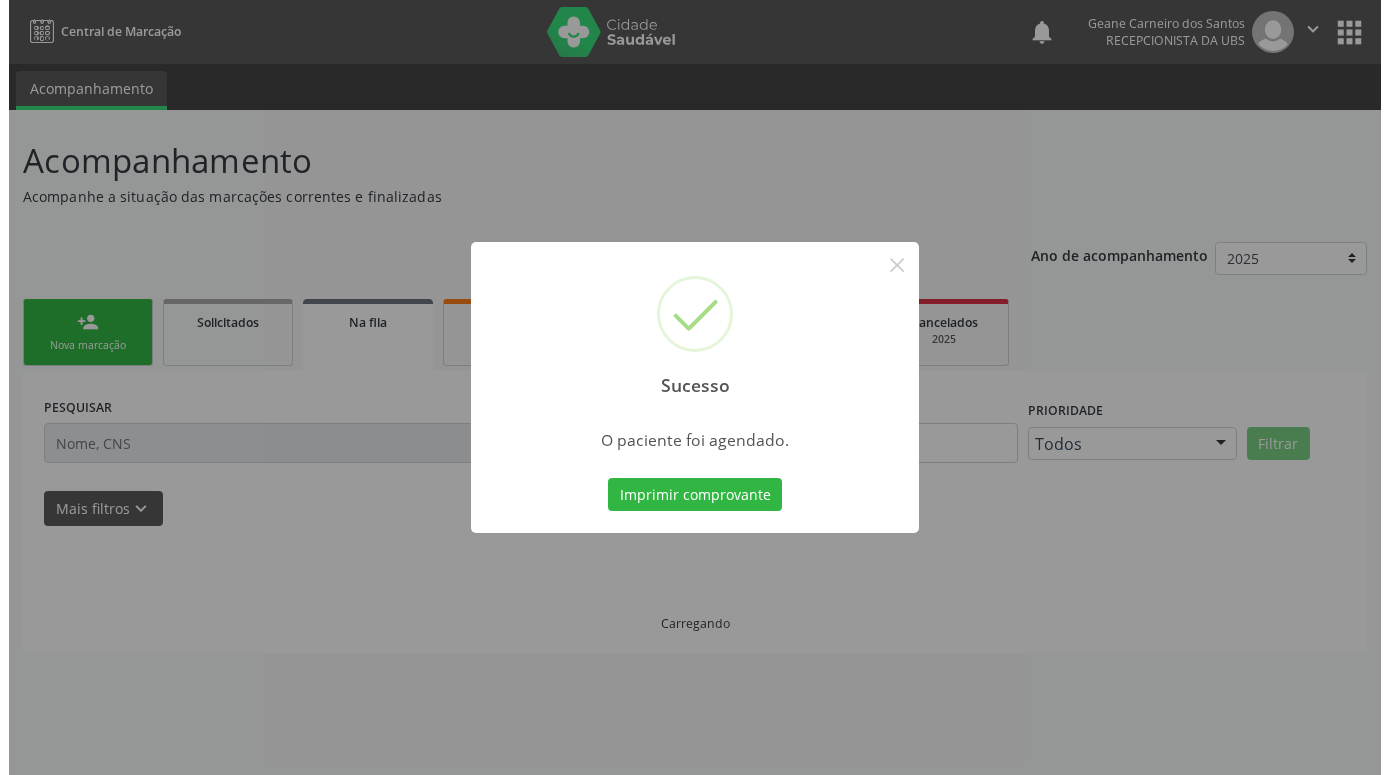 scroll, scrollTop: 0, scrollLeft: 0, axis: both 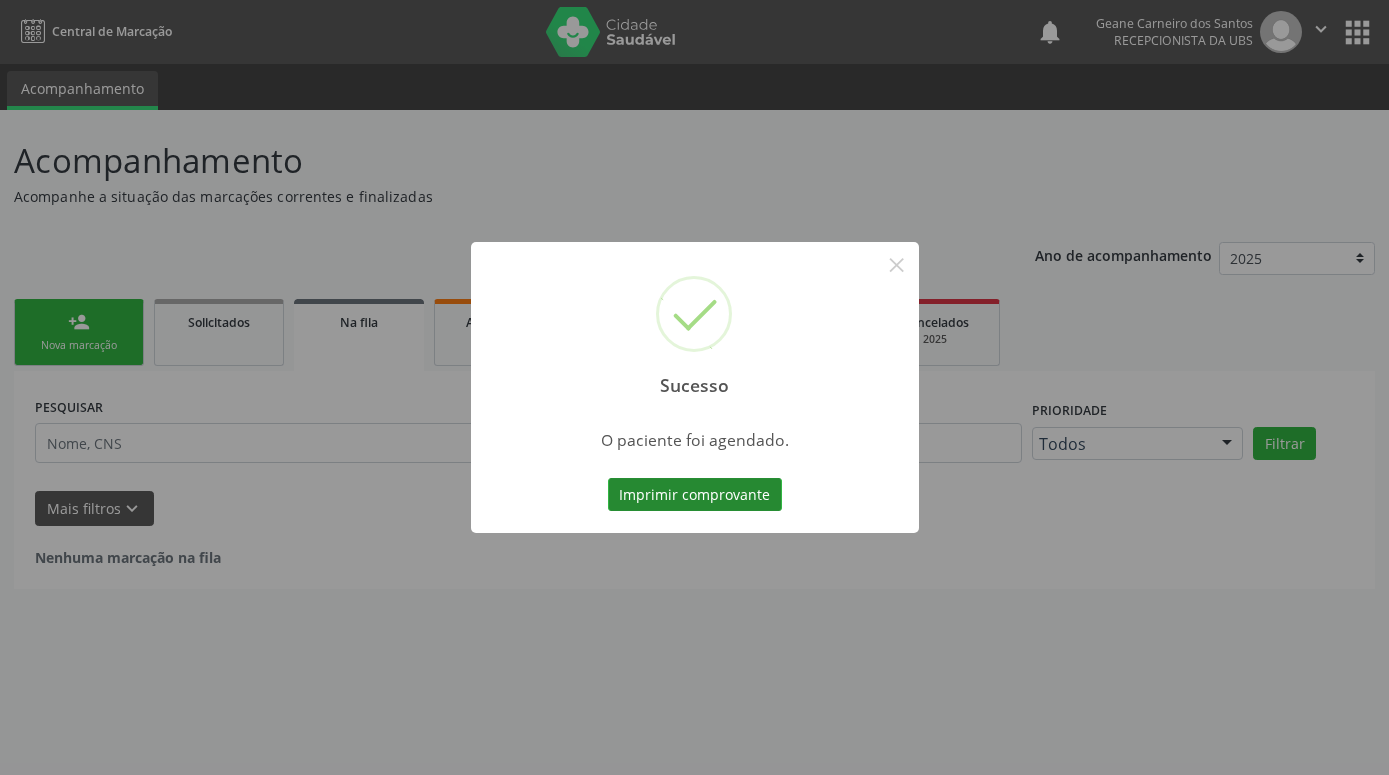 click on "Imprimir comprovante" at bounding box center (695, 495) 